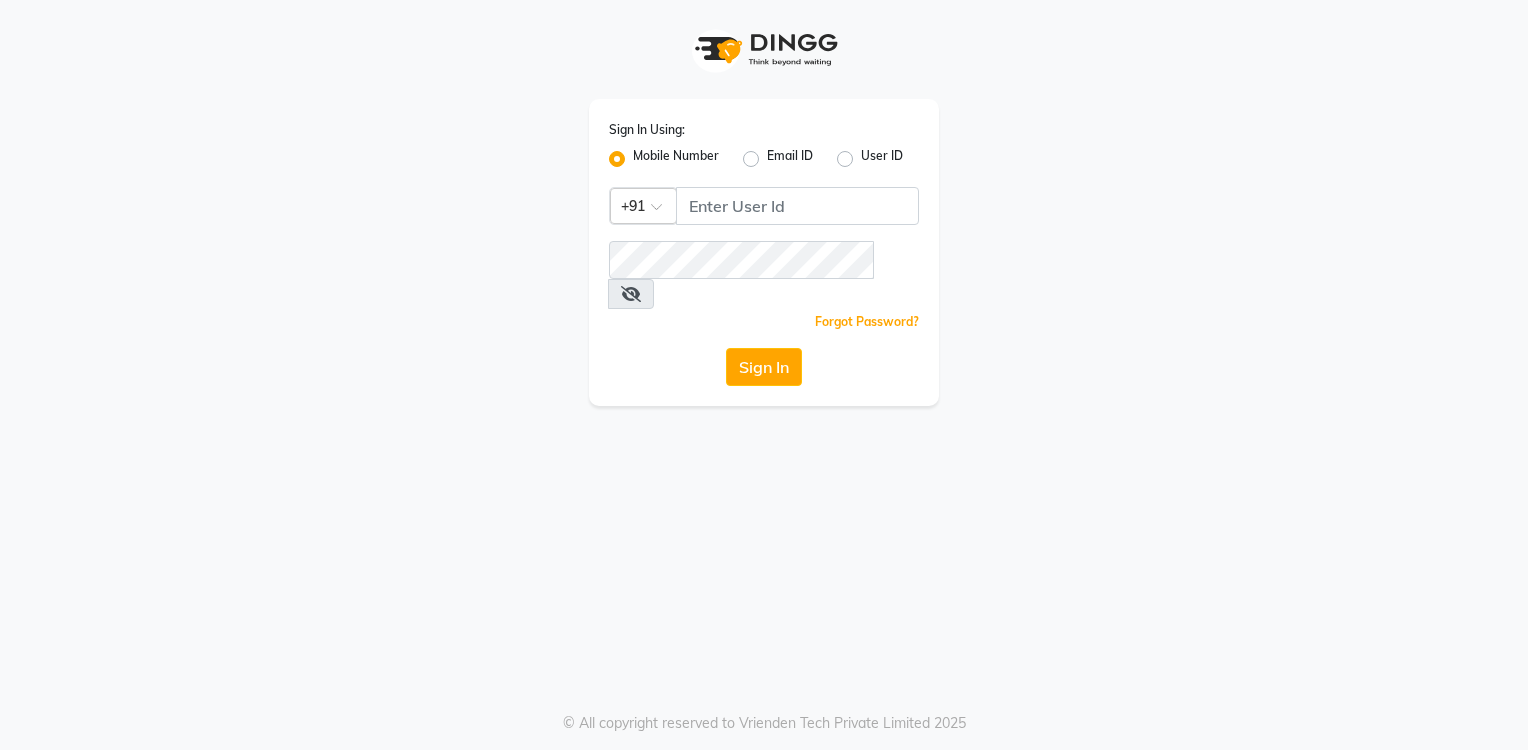 scroll, scrollTop: 0, scrollLeft: 0, axis: both 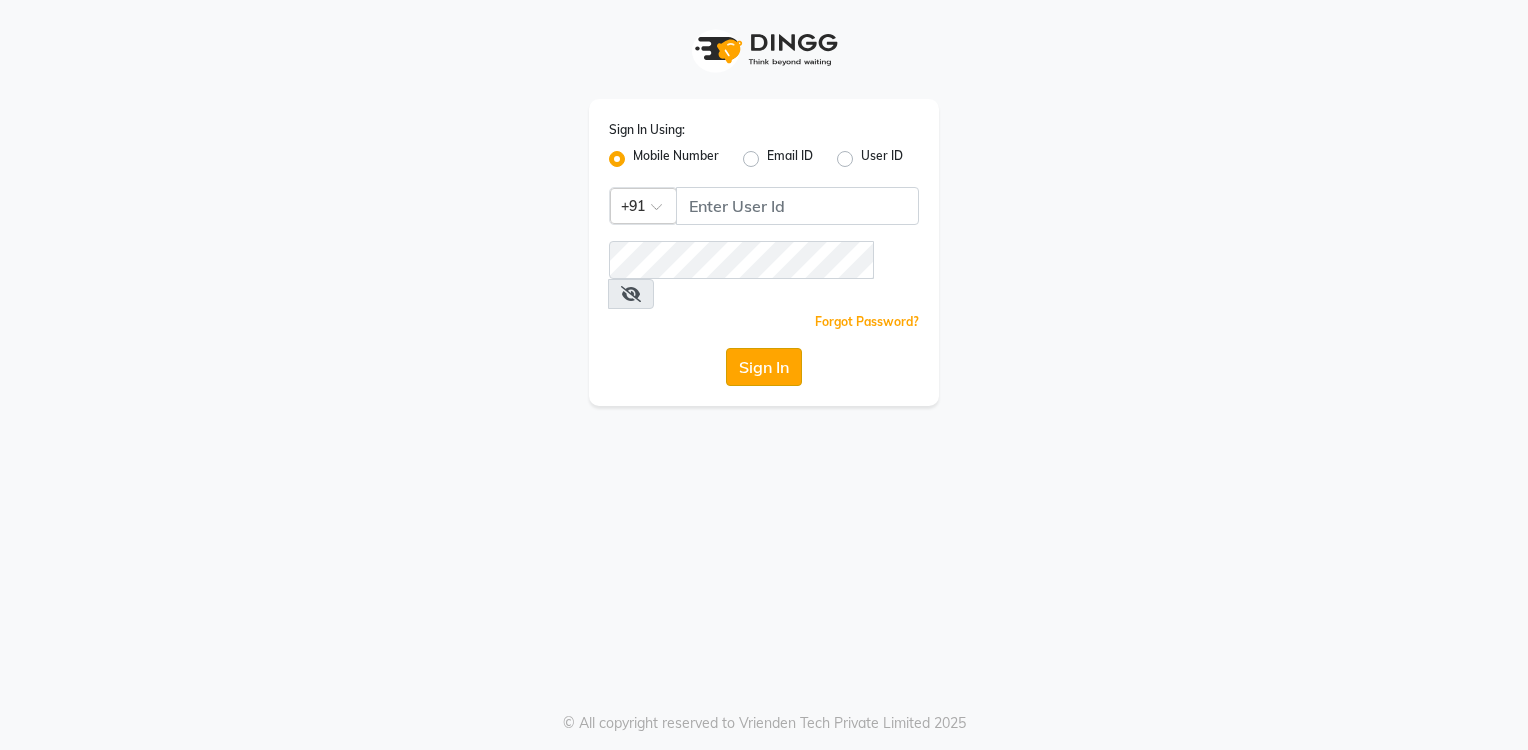 click on "Sign In" 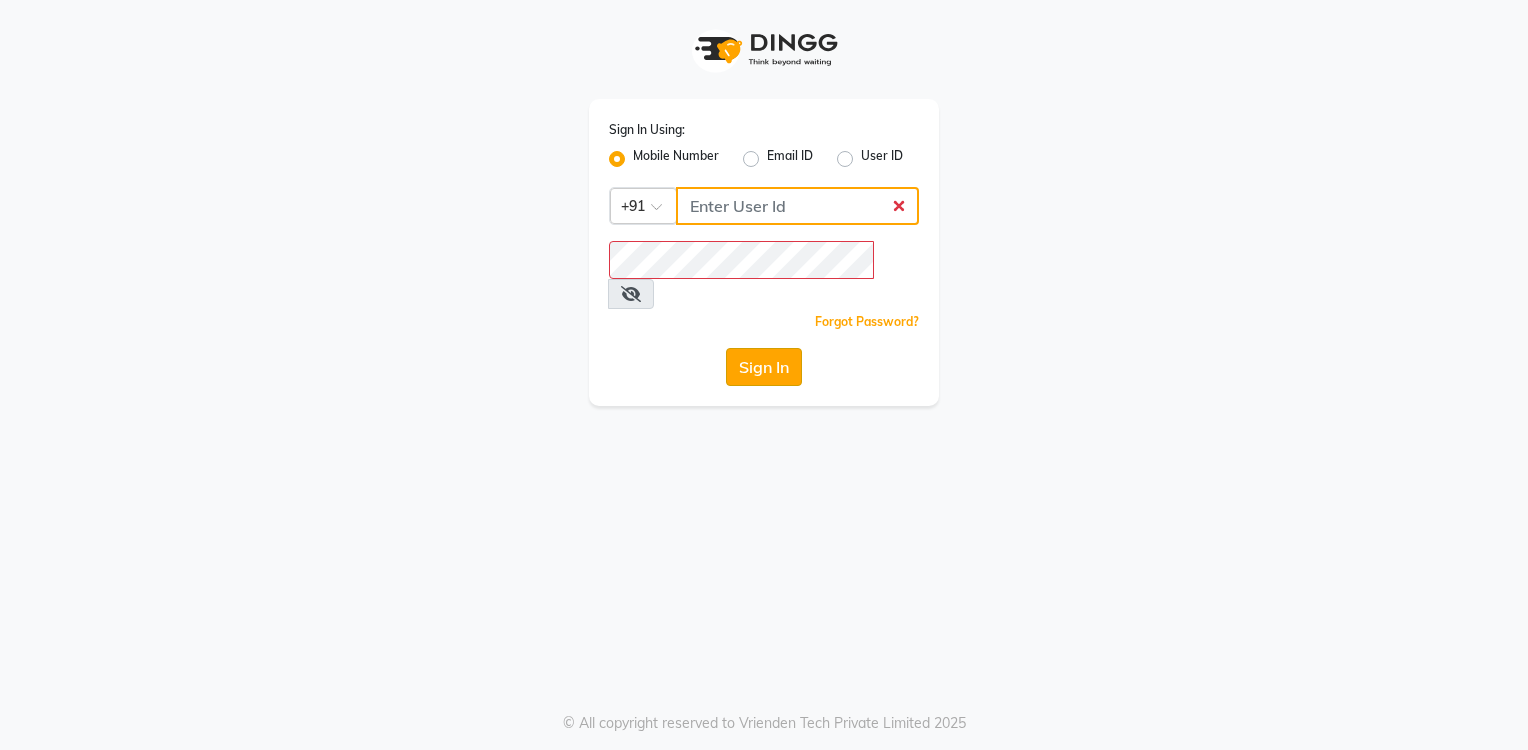 type 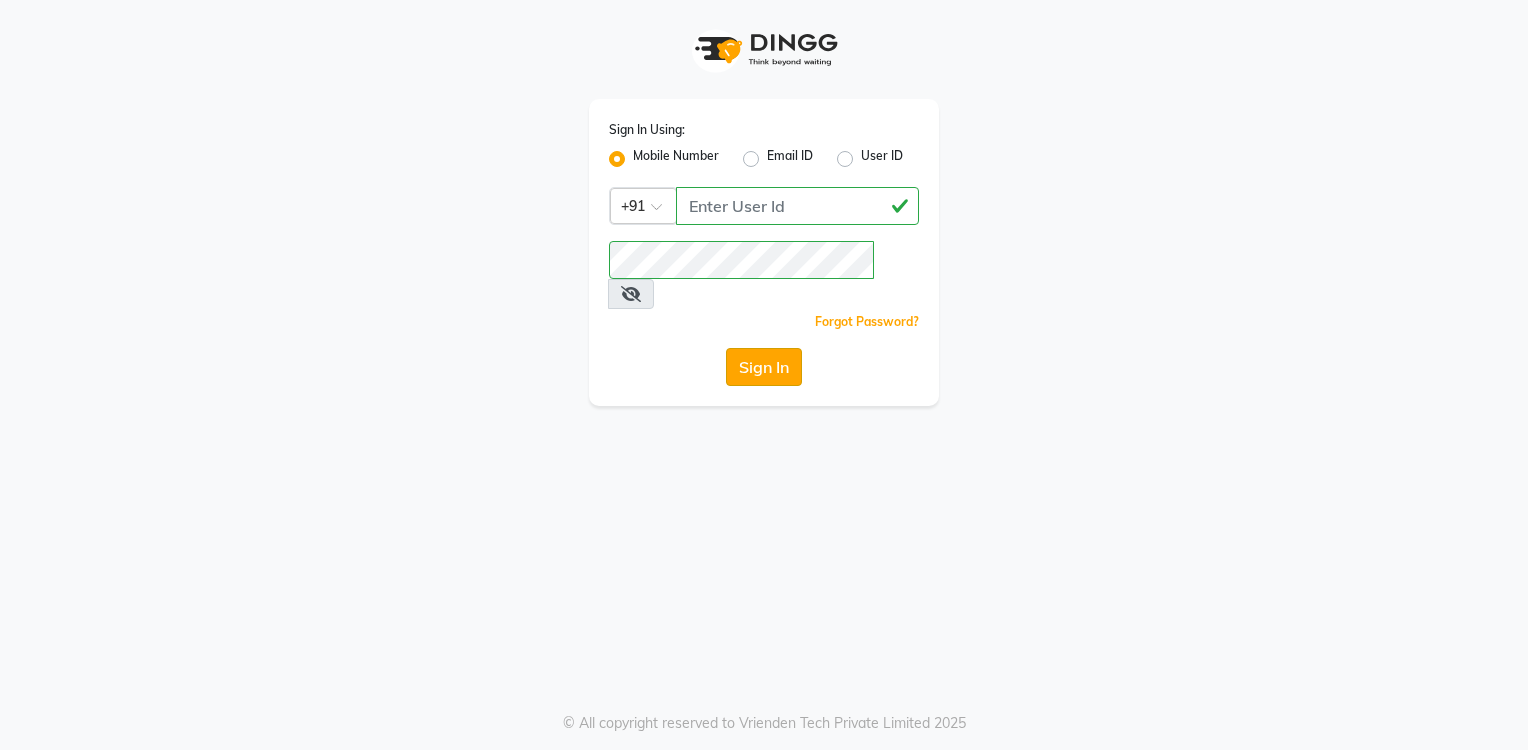 click on "Sign In" 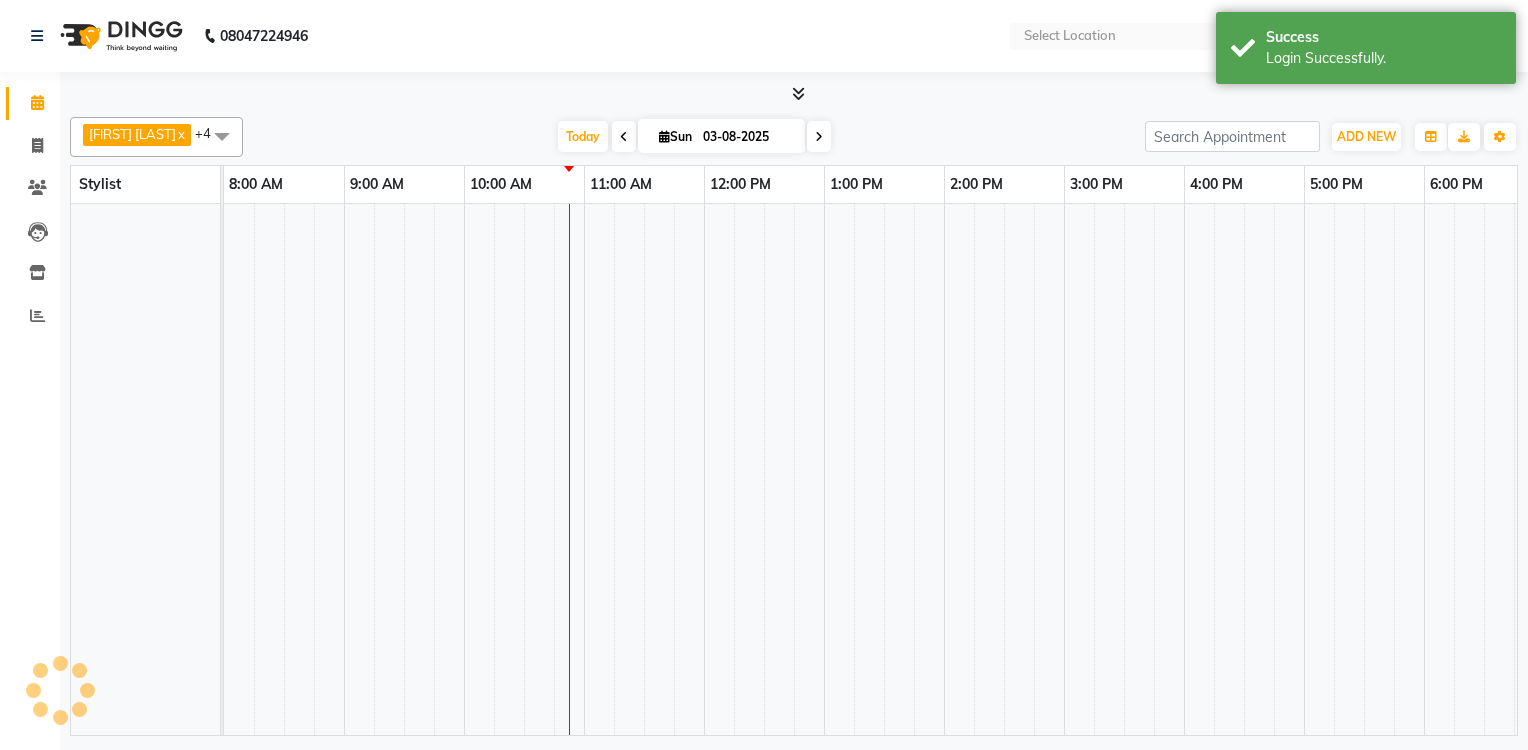select on "en" 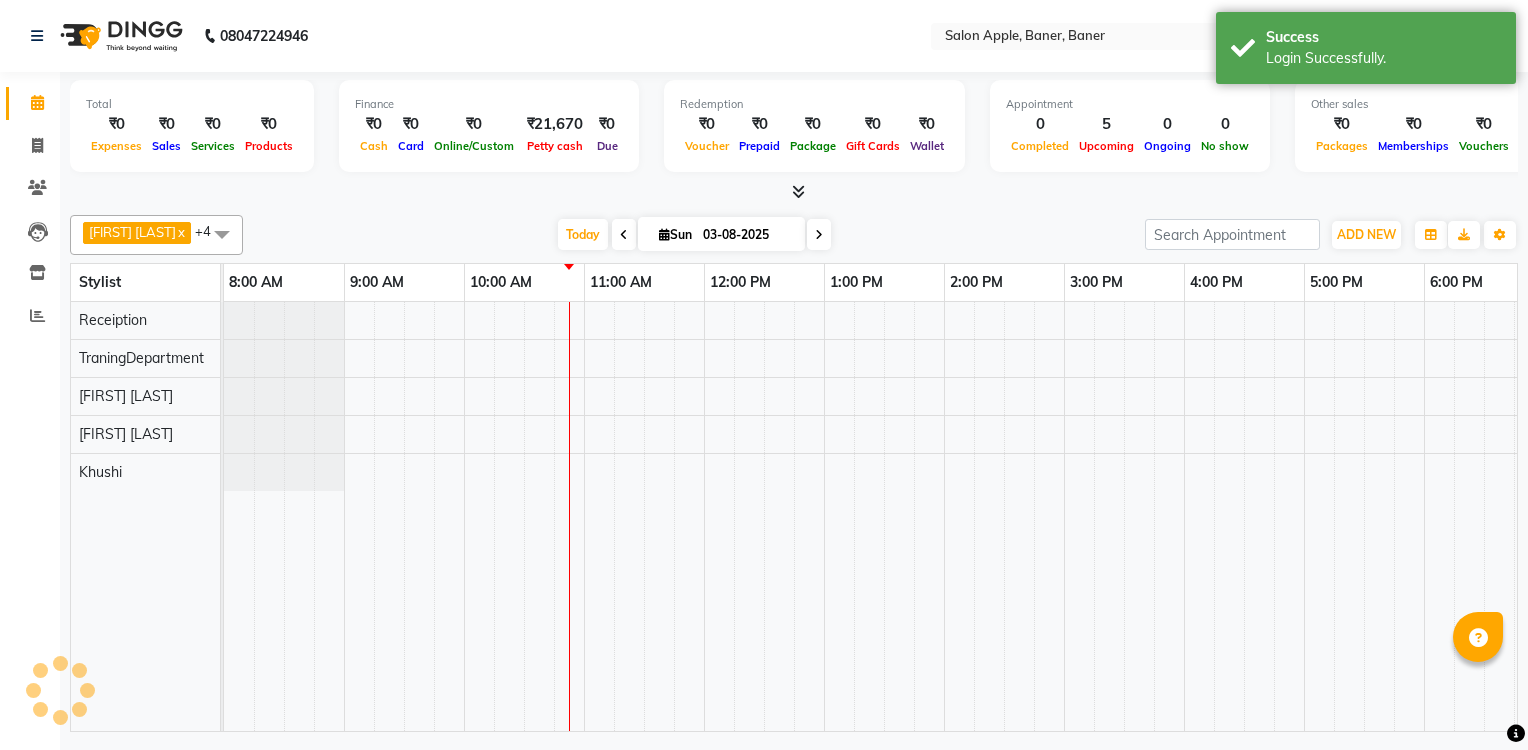 scroll, scrollTop: 0, scrollLeft: 0, axis: both 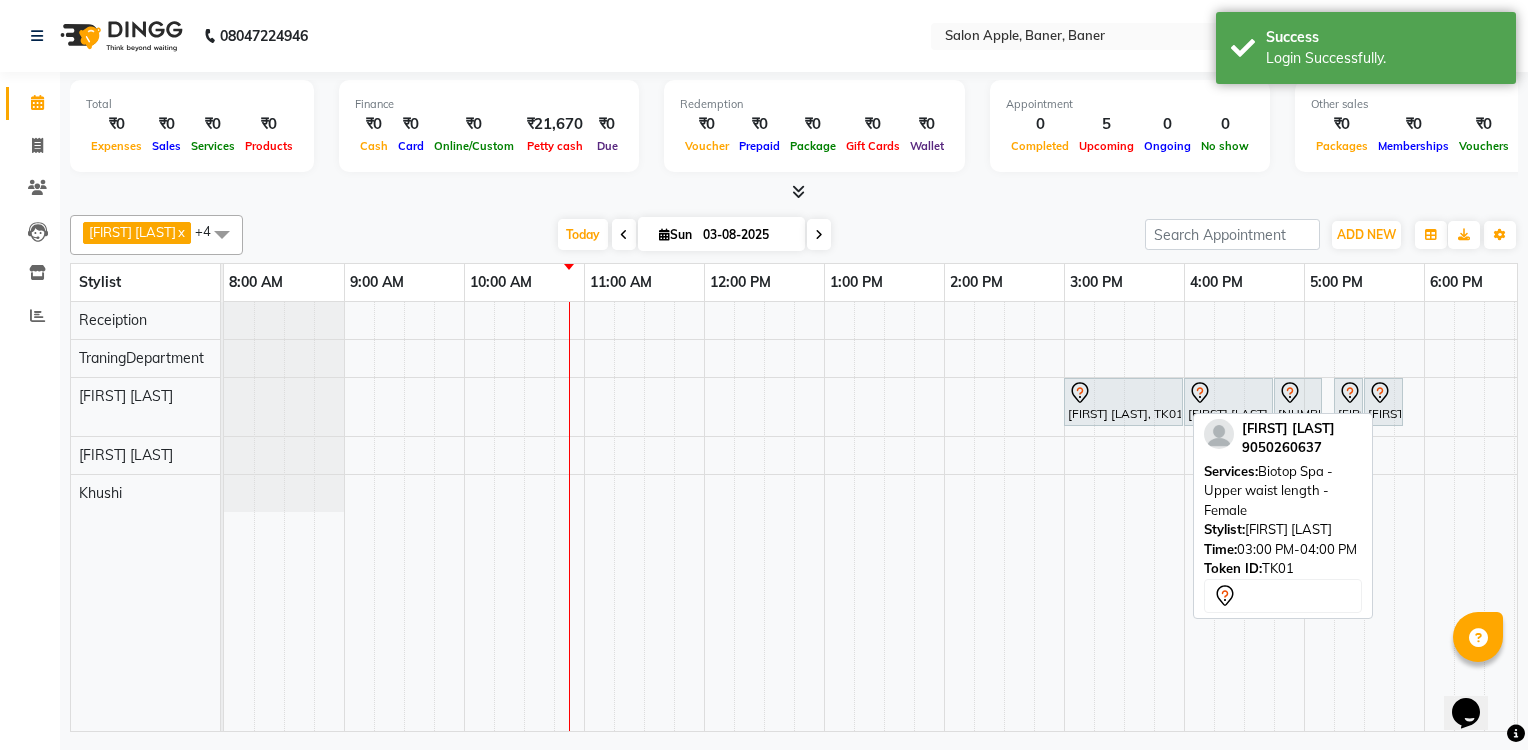 click at bounding box center (1123, 393) 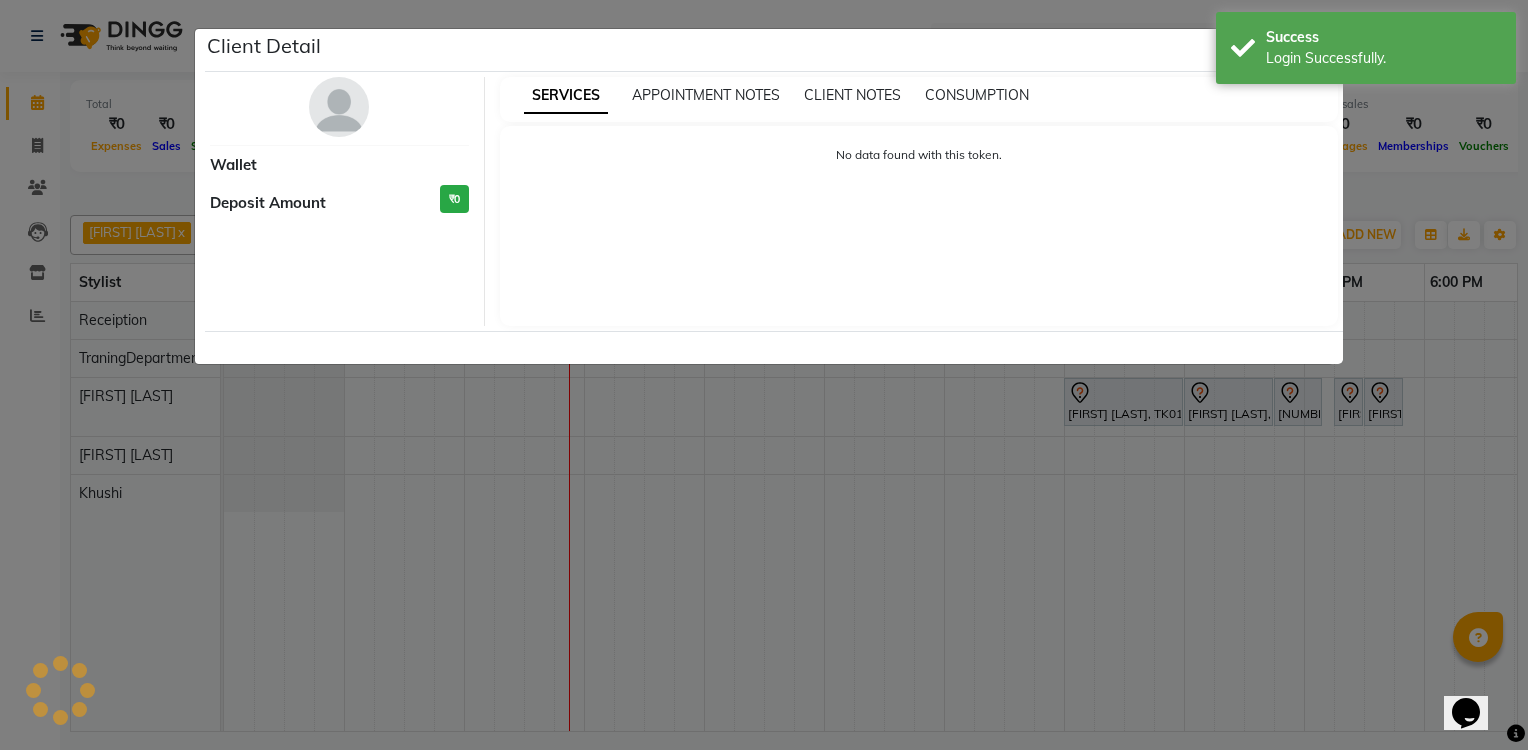select on "7" 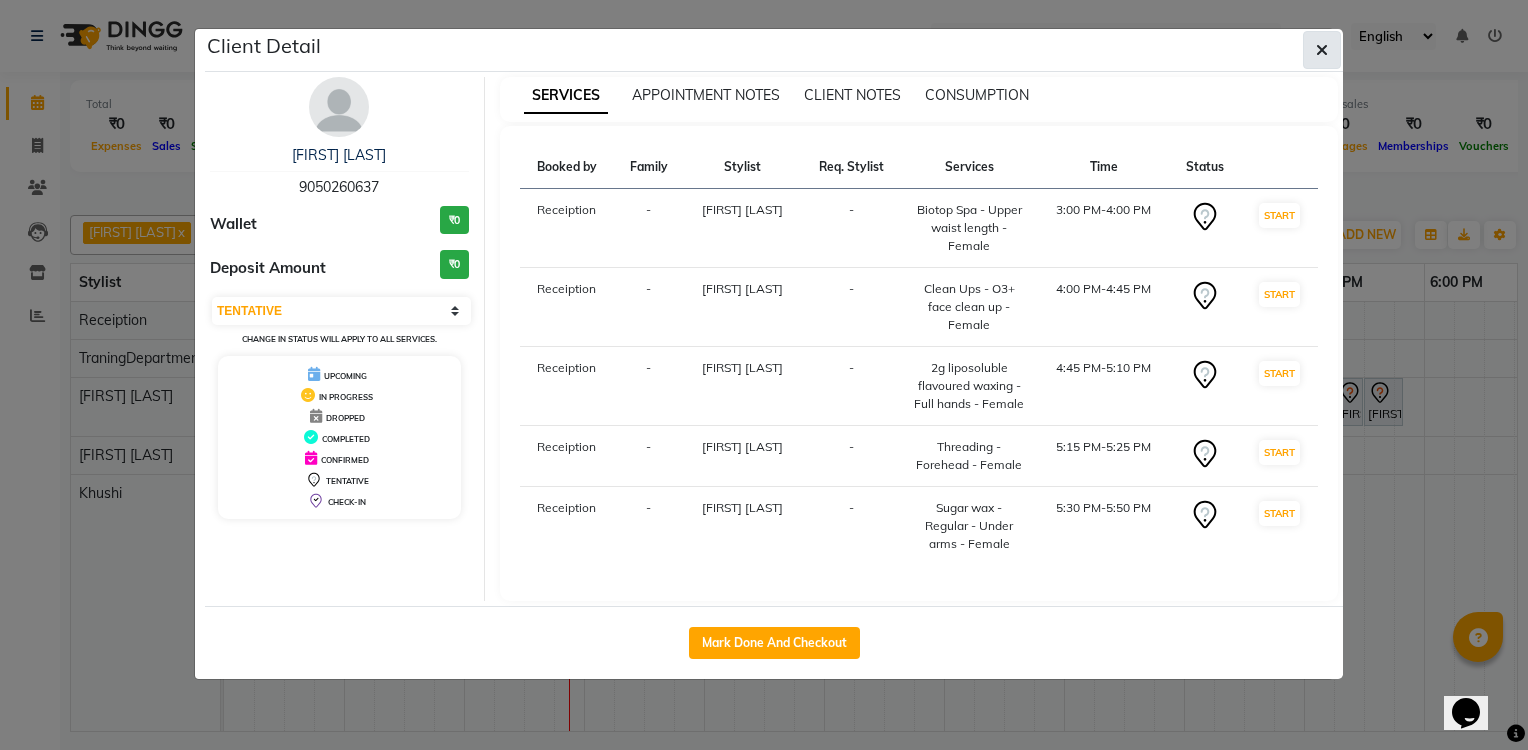 click 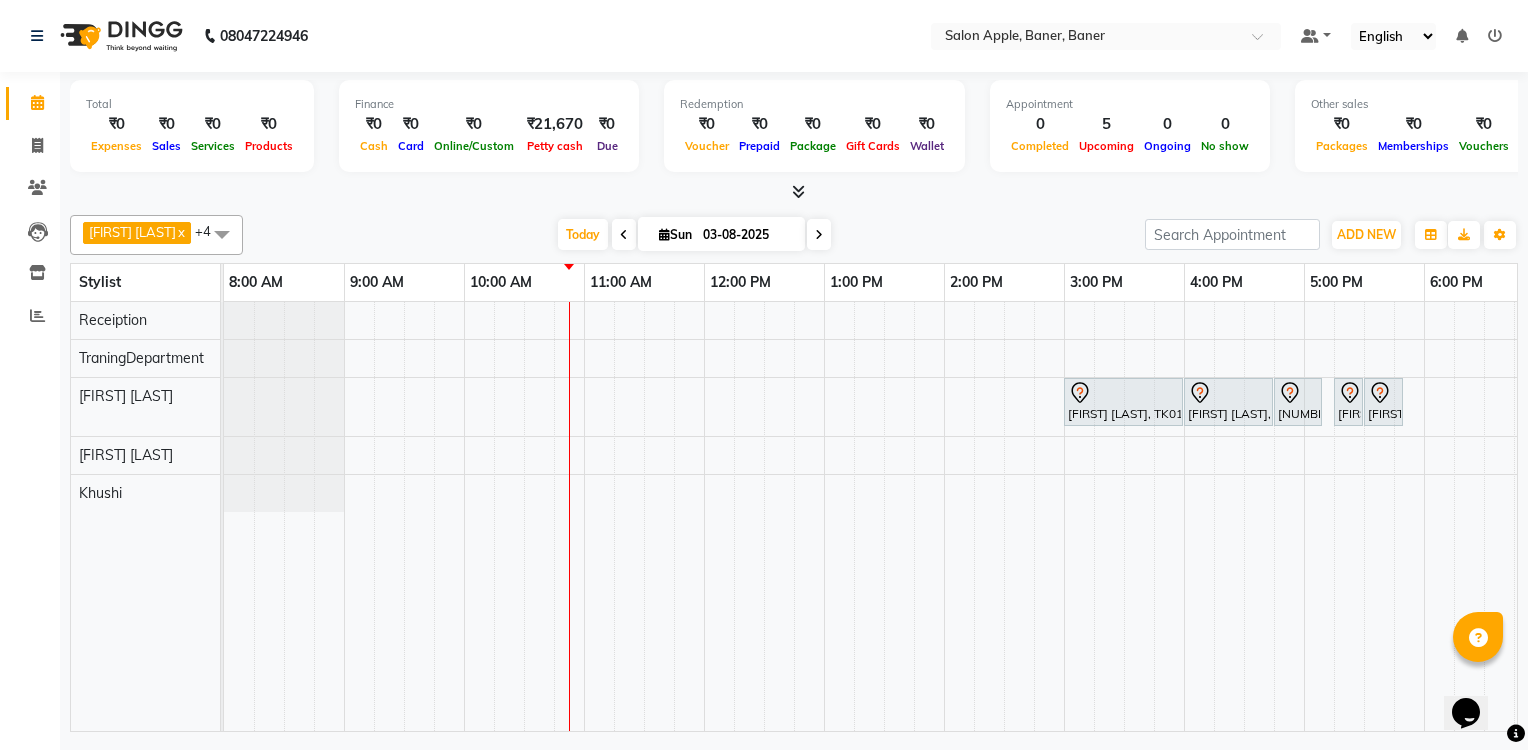 click on "[FIRST] [LAST], TK01, 03:00 PM-04:00 PM, Biotop Spa - Upper waist length - Female             [FIRST] [LAST], TK01, 04:00 PM-04:45 PM, Clean Ups - O3+ face clean up - Female             [FIRST] [LAST], TK01, 04:45 PM-05:10 PM, 2g liposoluble flavoured waxing - Full hands - Female             [FIRST] [LAST], TK01, 05:15 PM-05:25 PM, Threading - Forehead - Female             [FIRST] [LAST], TK01, 05:30 PM-05:50 PM, Sugar wax - Regular - Under arms - Female" at bounding box center [1004, 516] 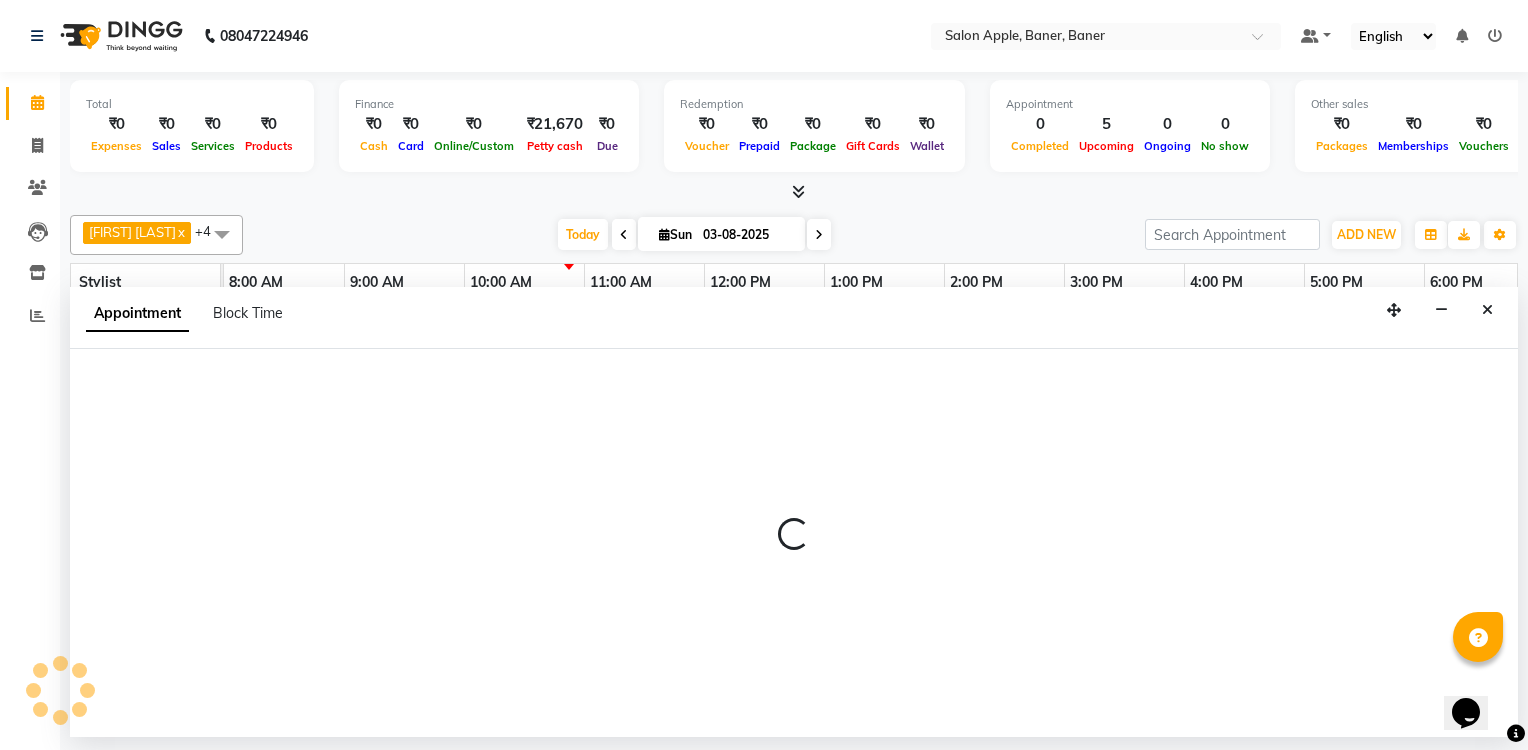 select on "[NUMBER]" 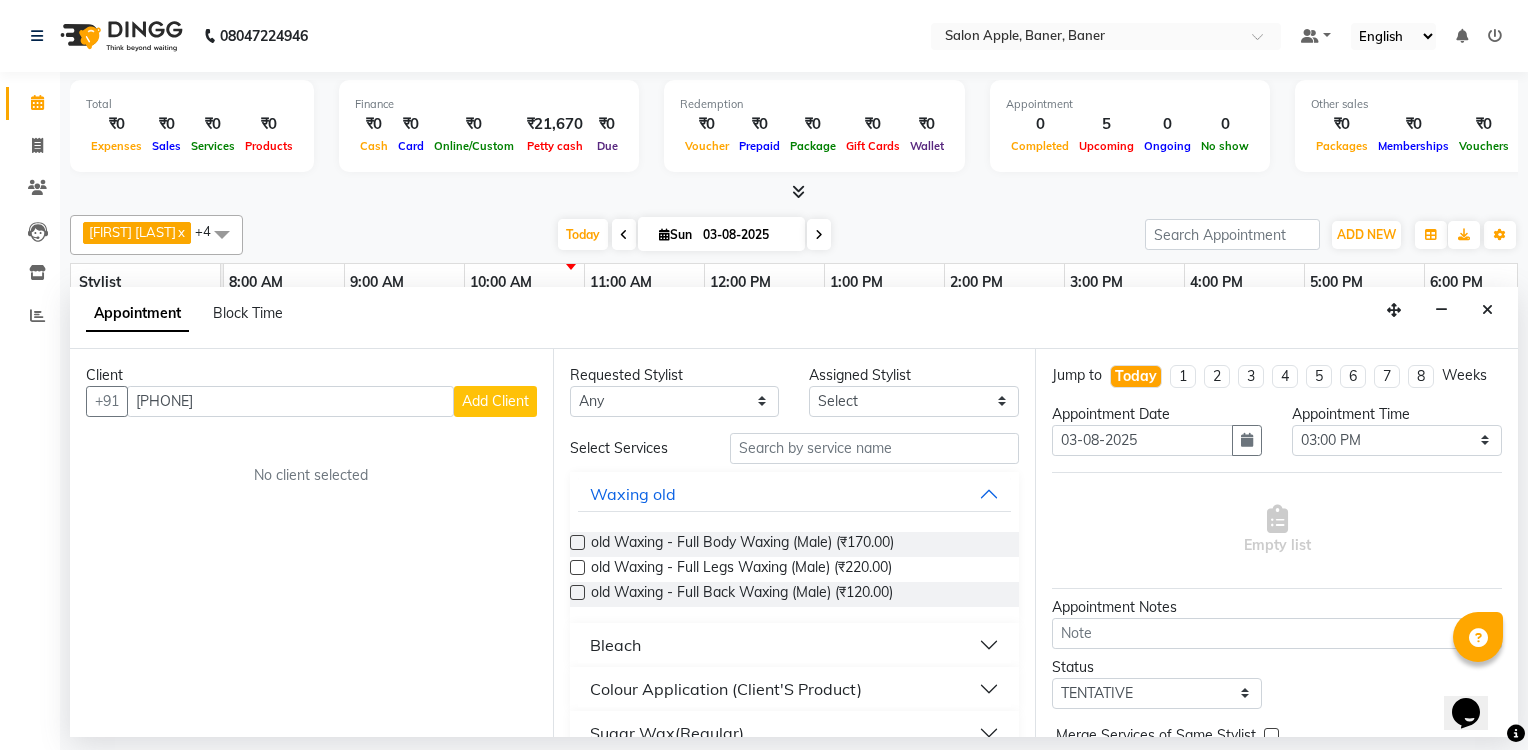 type on "[PHONE]" 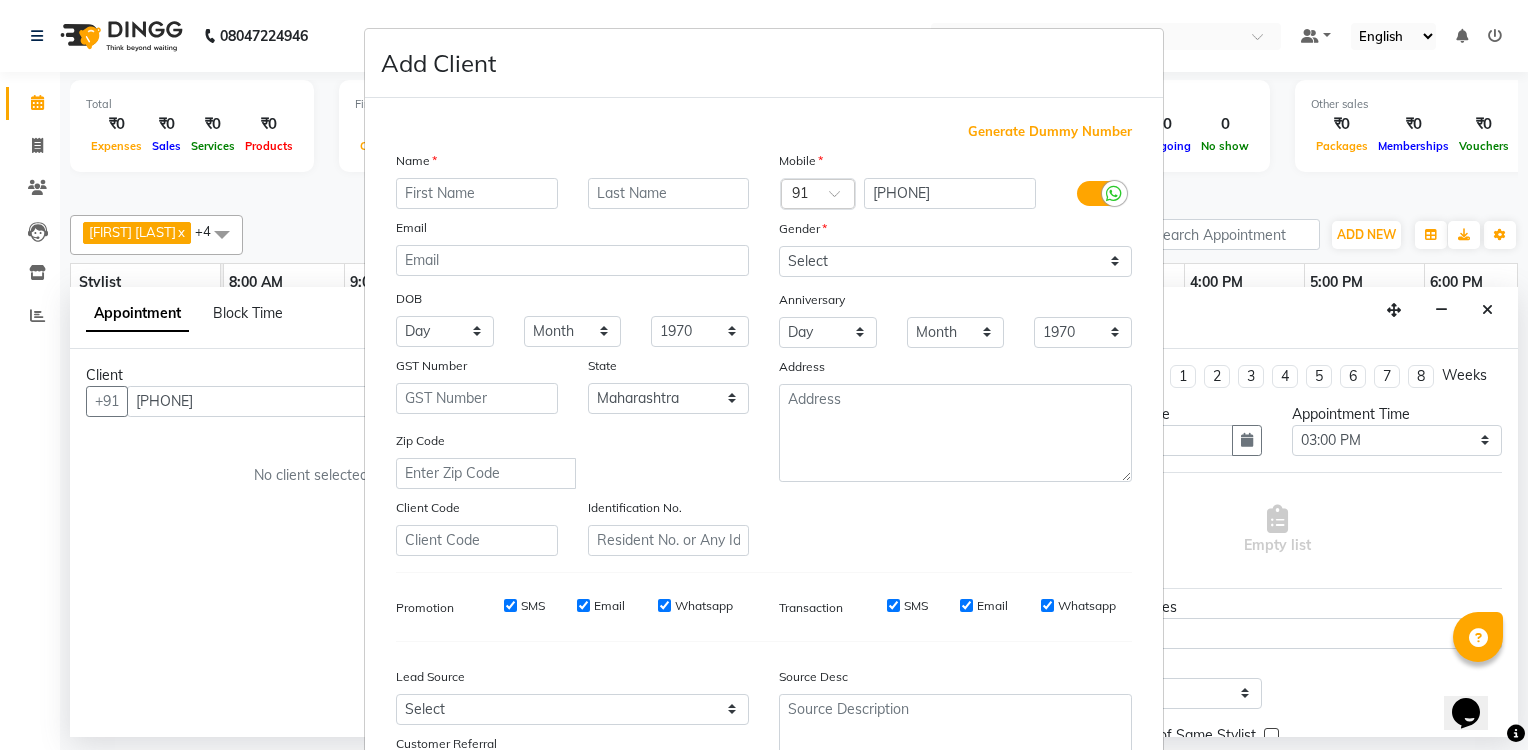 click at bounding box center [477, 193] 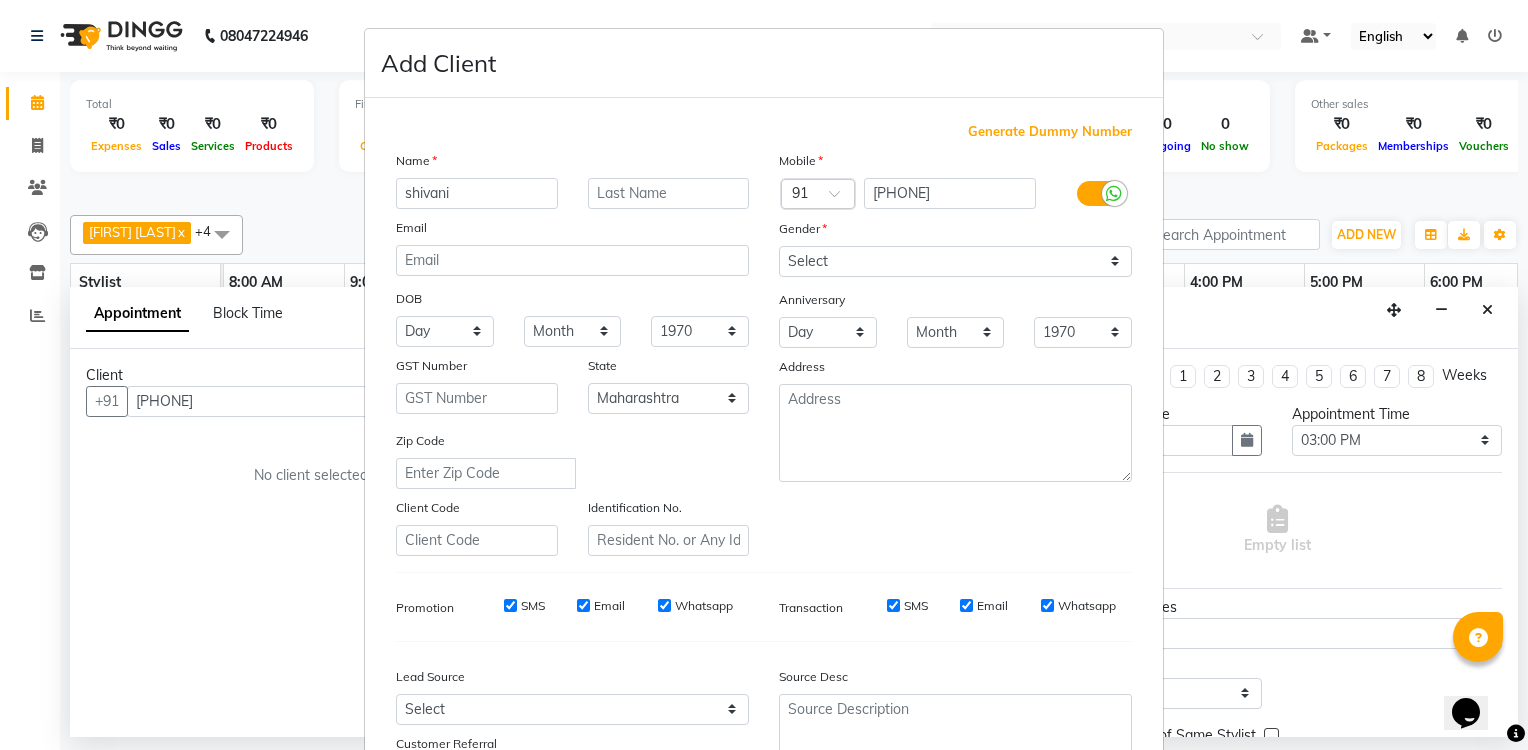 type on "shivani" 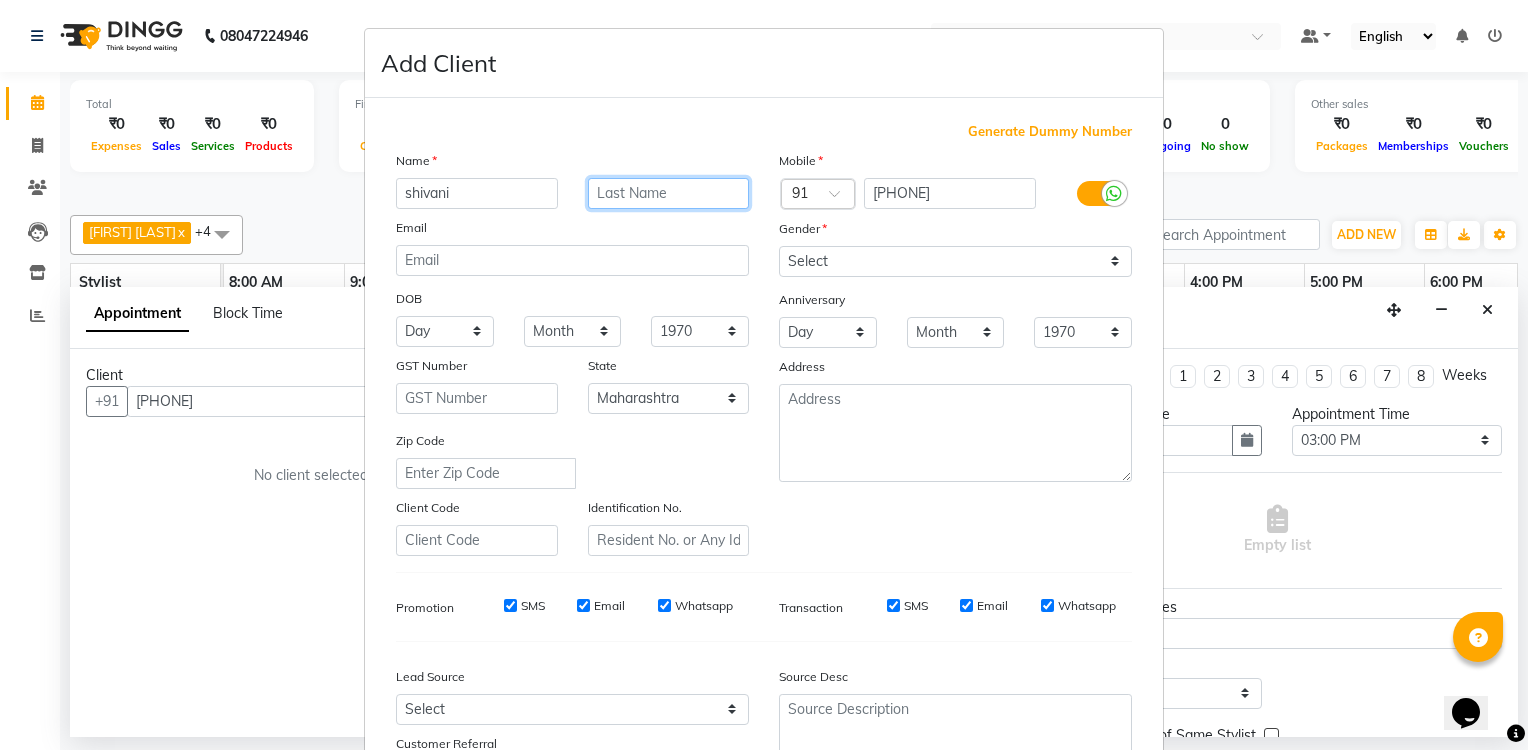 click at bounding box center (669, 193) 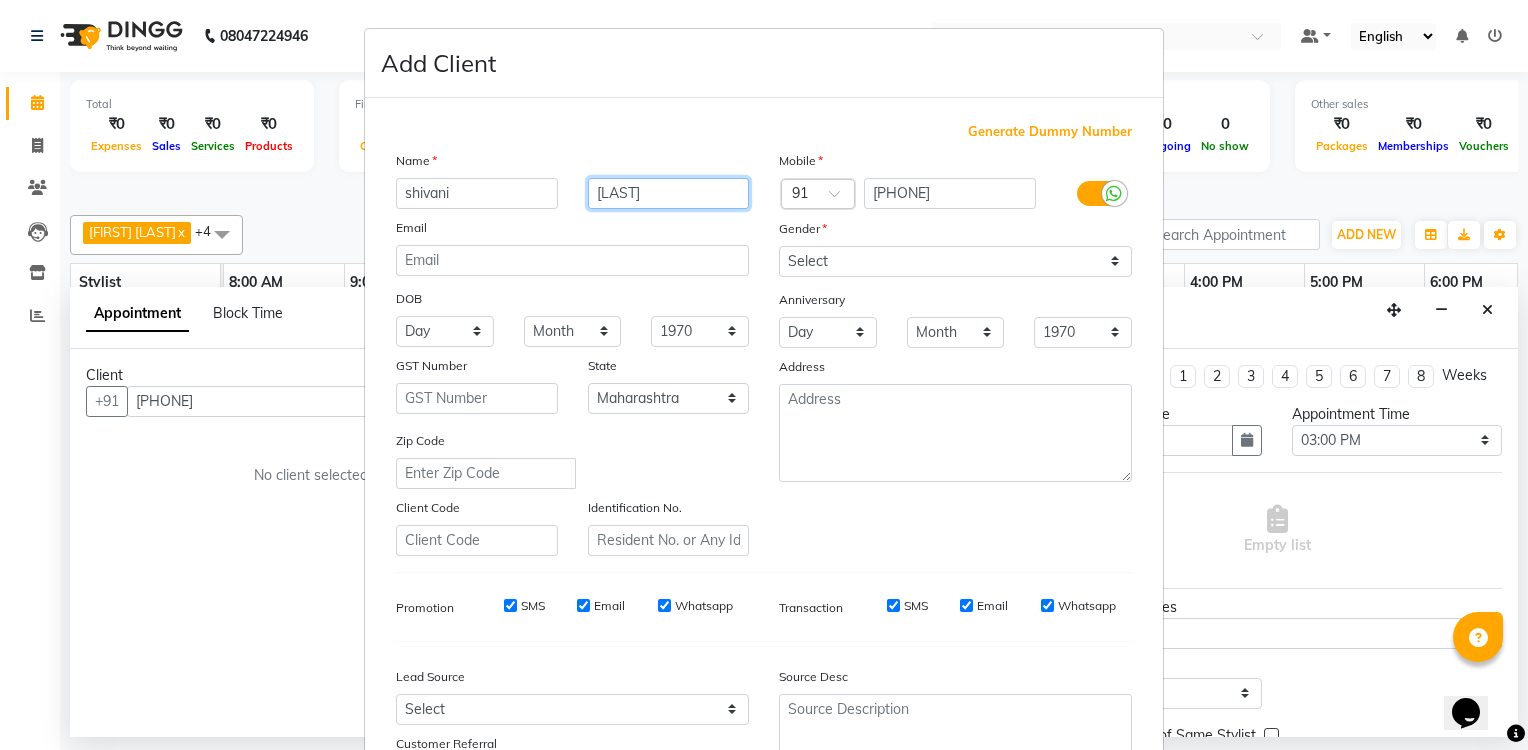 type on "[LAST]" 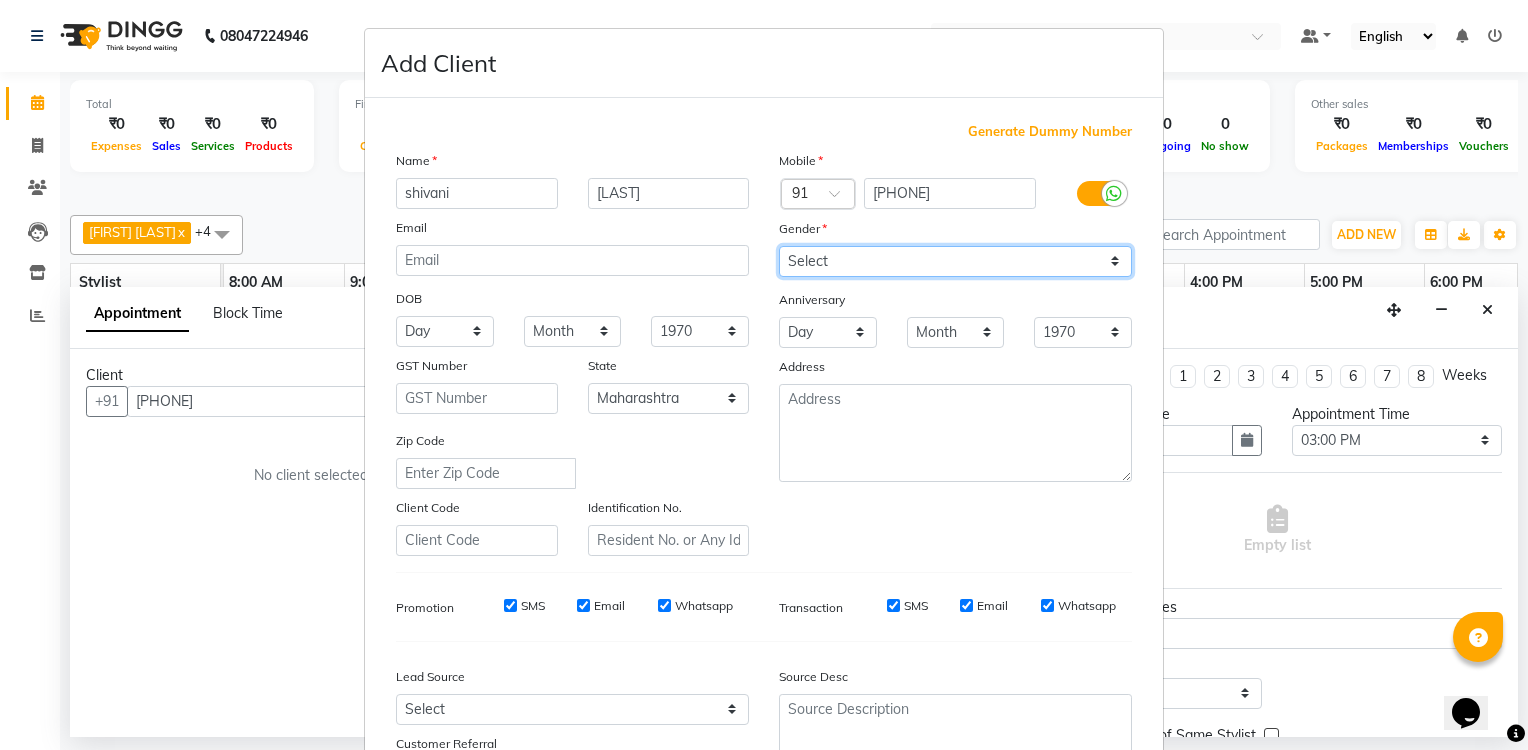 click on "Select Male Female Other Prefer Not To Say" at bounding box center [955, 261] 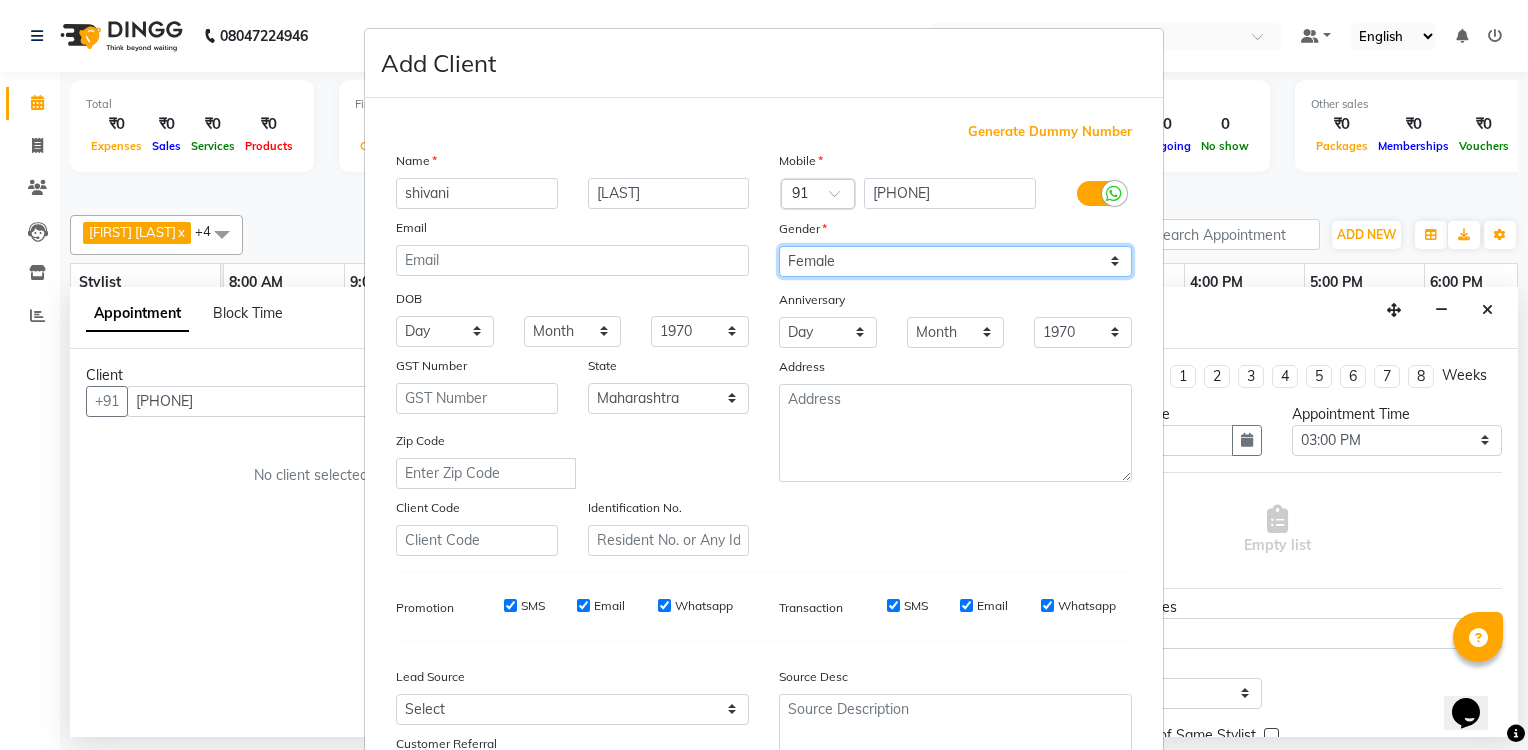 click on "Select Male Female Other Prefer Not To Say" at bounding box center [955, 261] 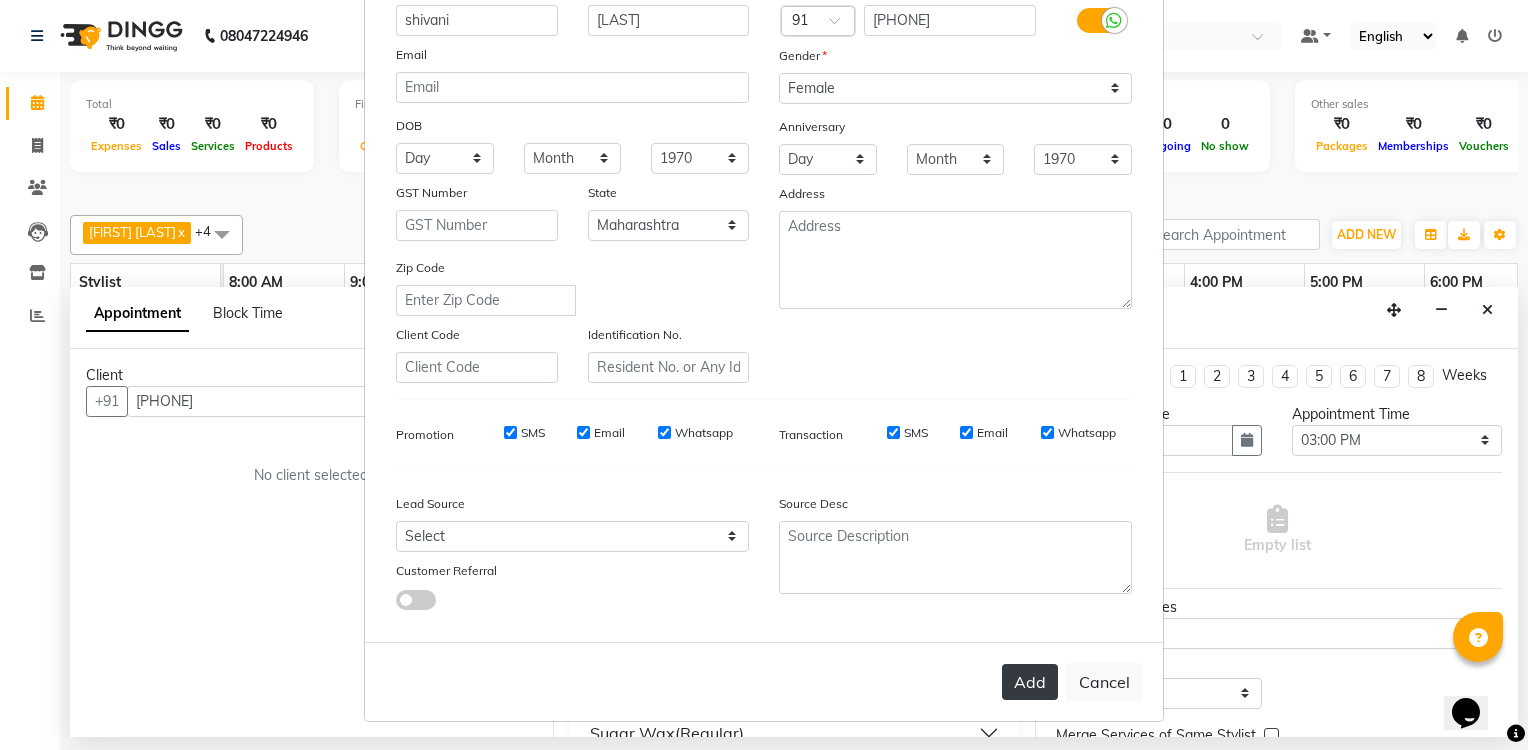 click on "Add" at bounding box center [1030, 682] 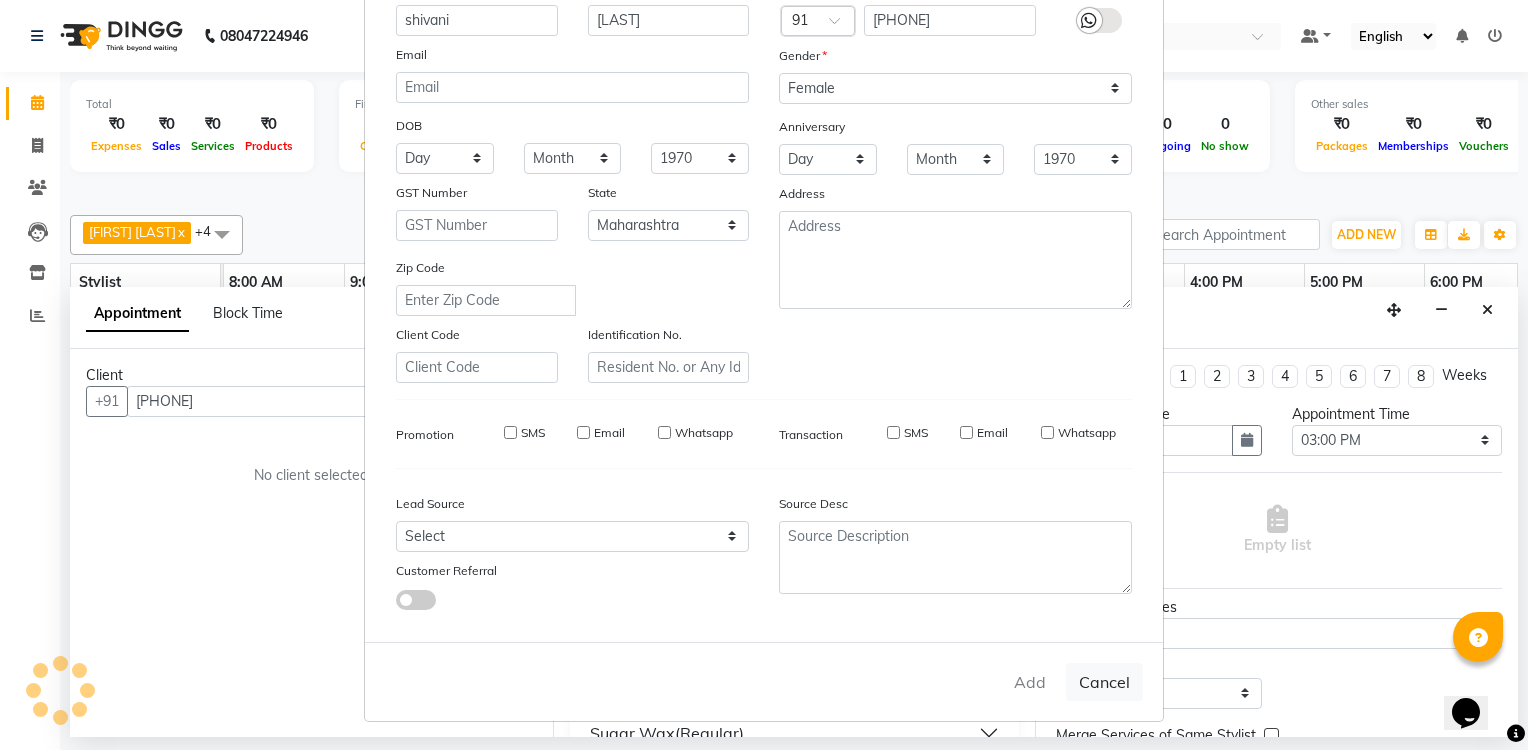 type 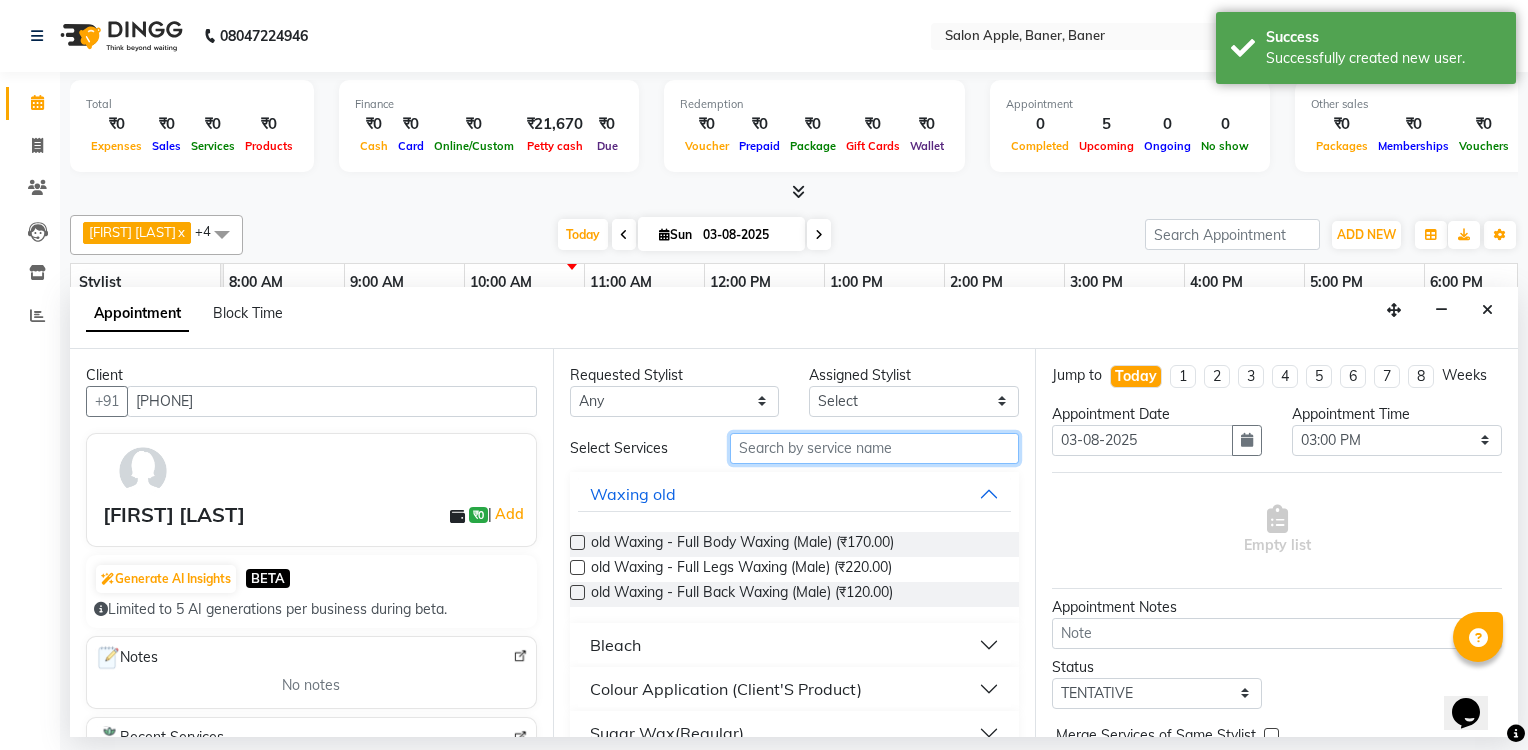 click at bounding box center (875, 448) 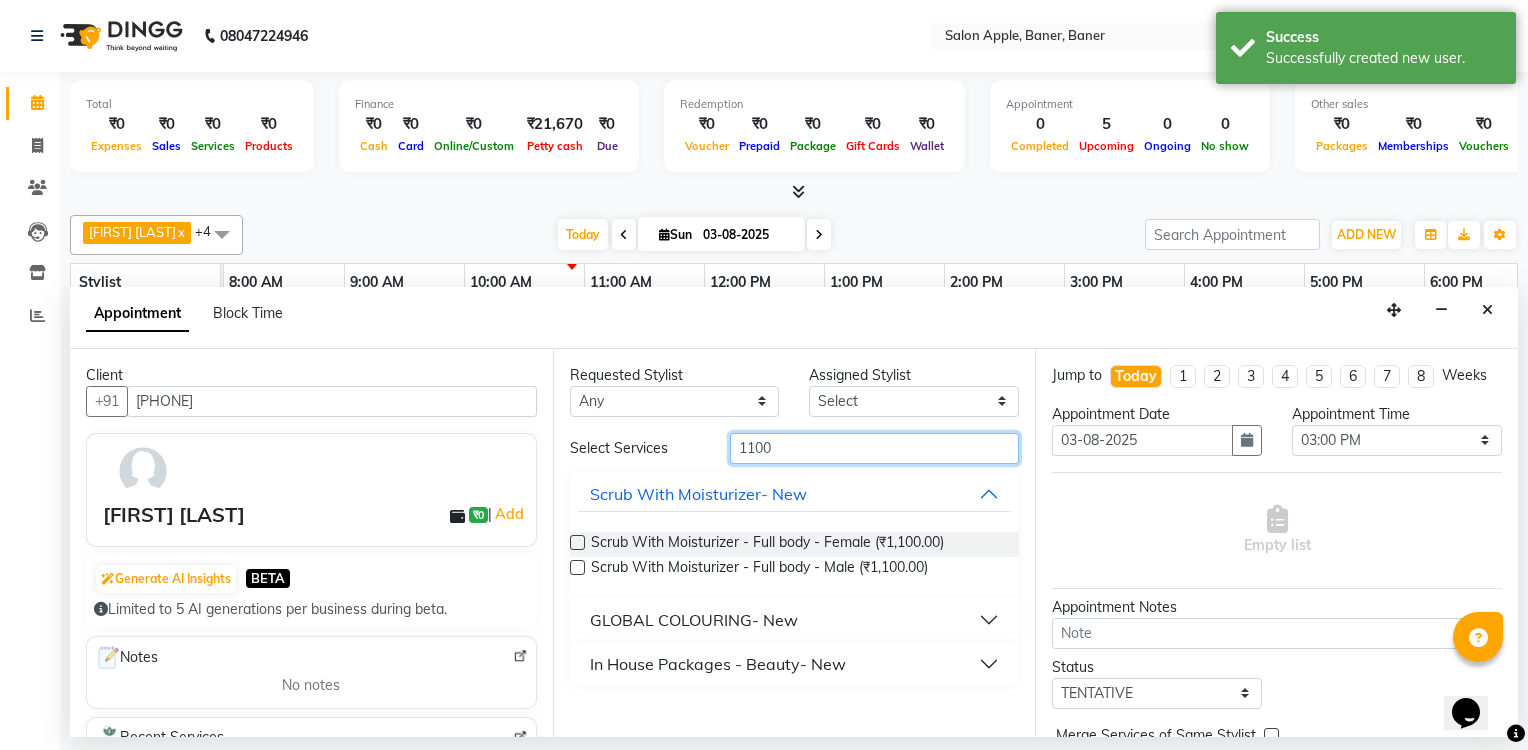 type on "1100" 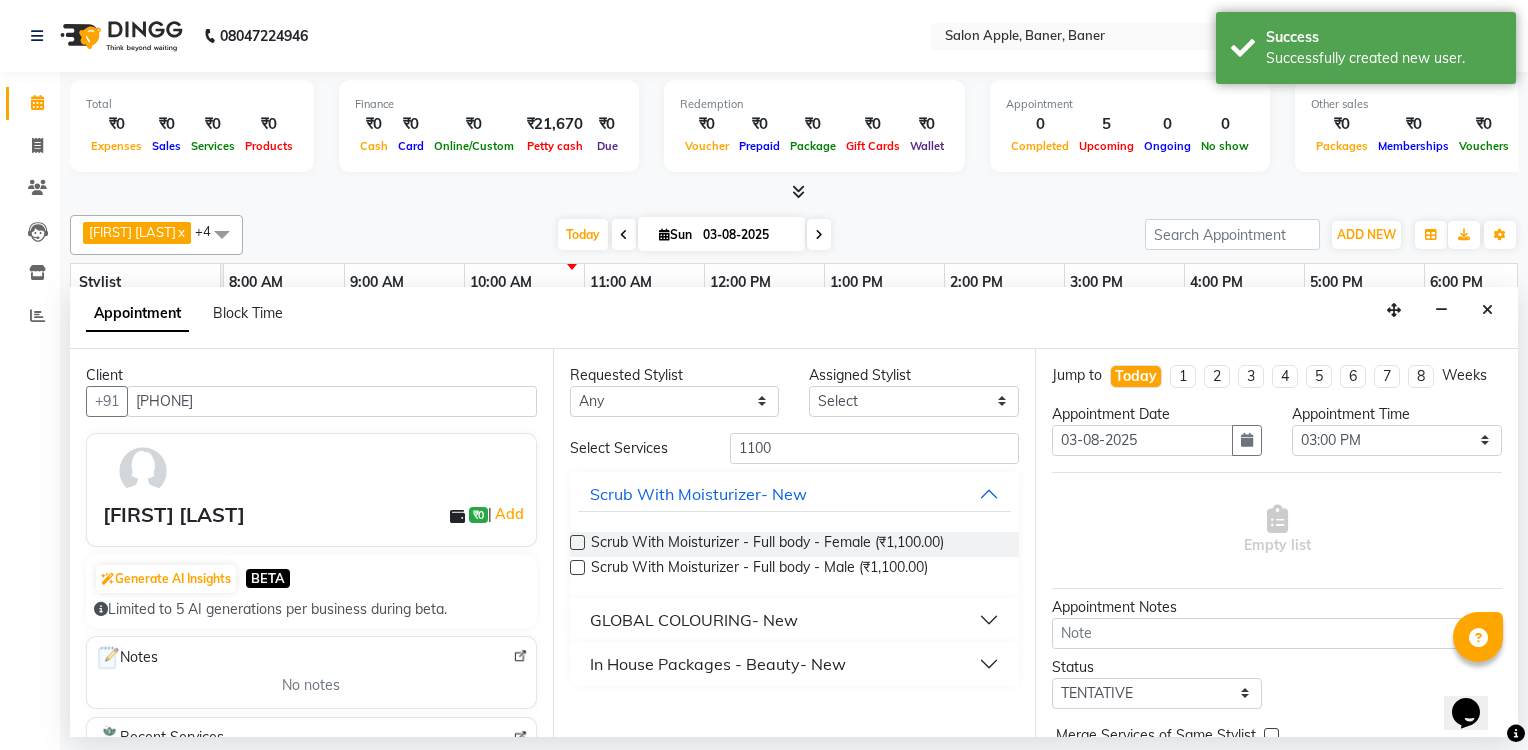 click on "In House Packages - Beauty- New" at bounding box center (718, 664) 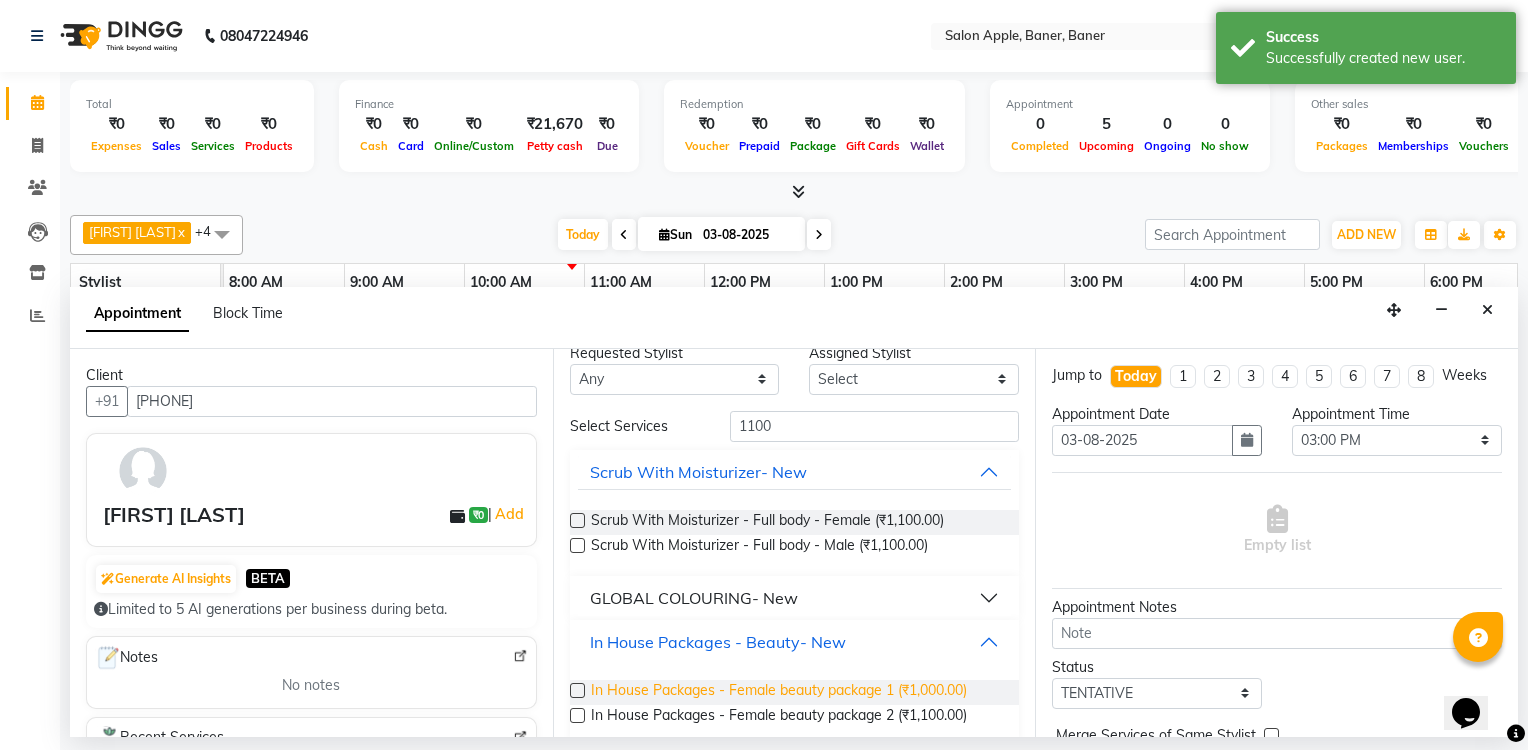 scroll, scrollTop: 38, scrollLeft: 0, axis: vertical 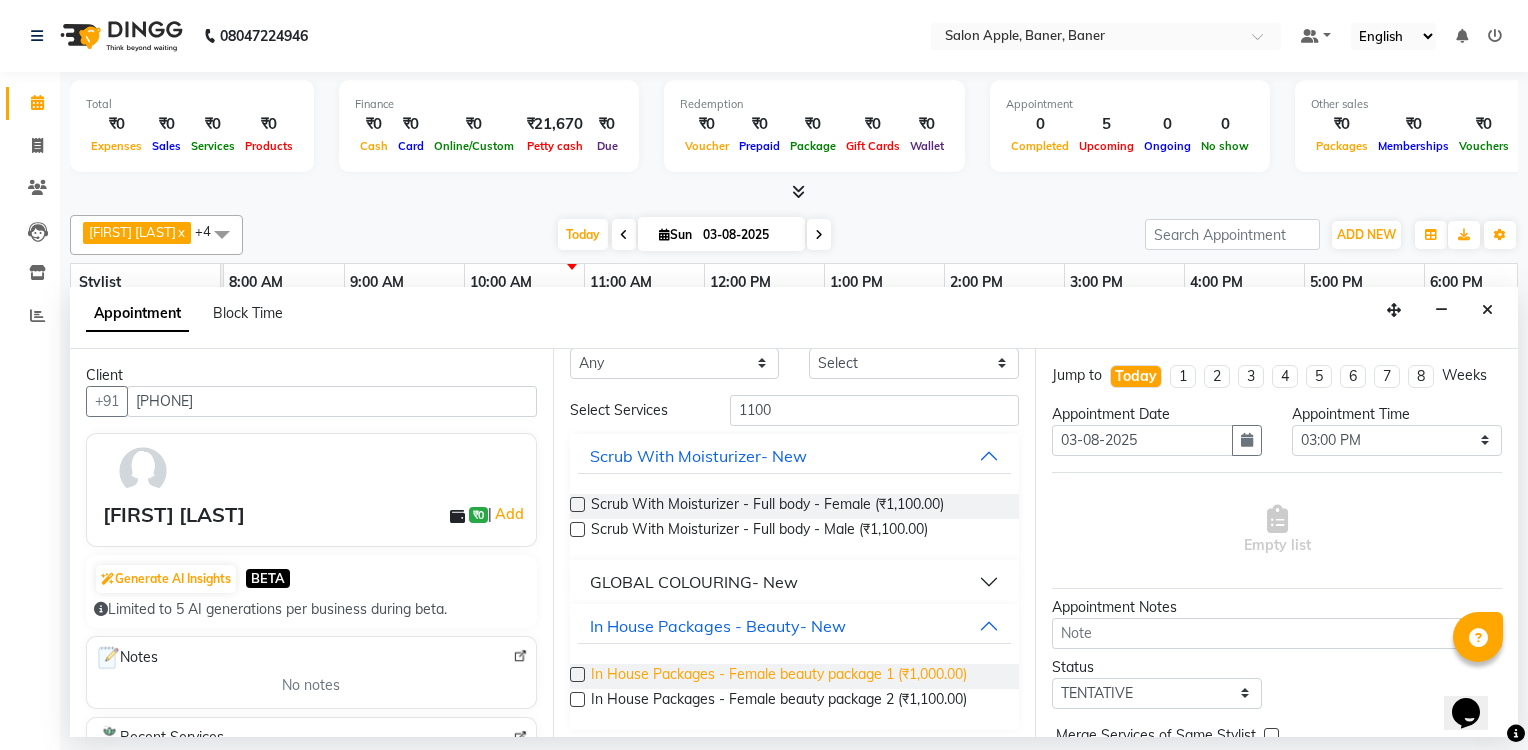 click on "In House Packages - Female beauty package  1 (₹1,000.00)" at bounding box center [779, 676] 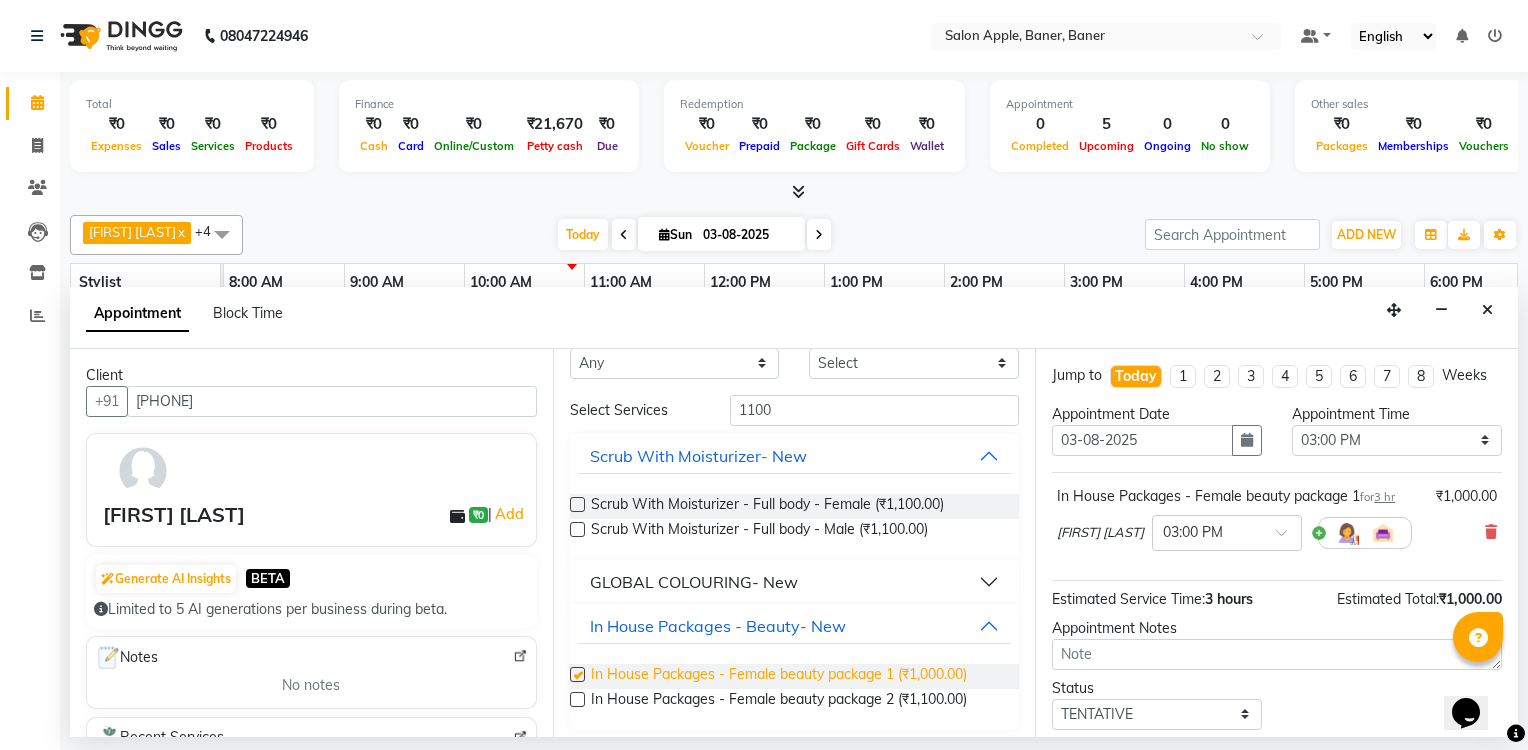 checkbox on "false" 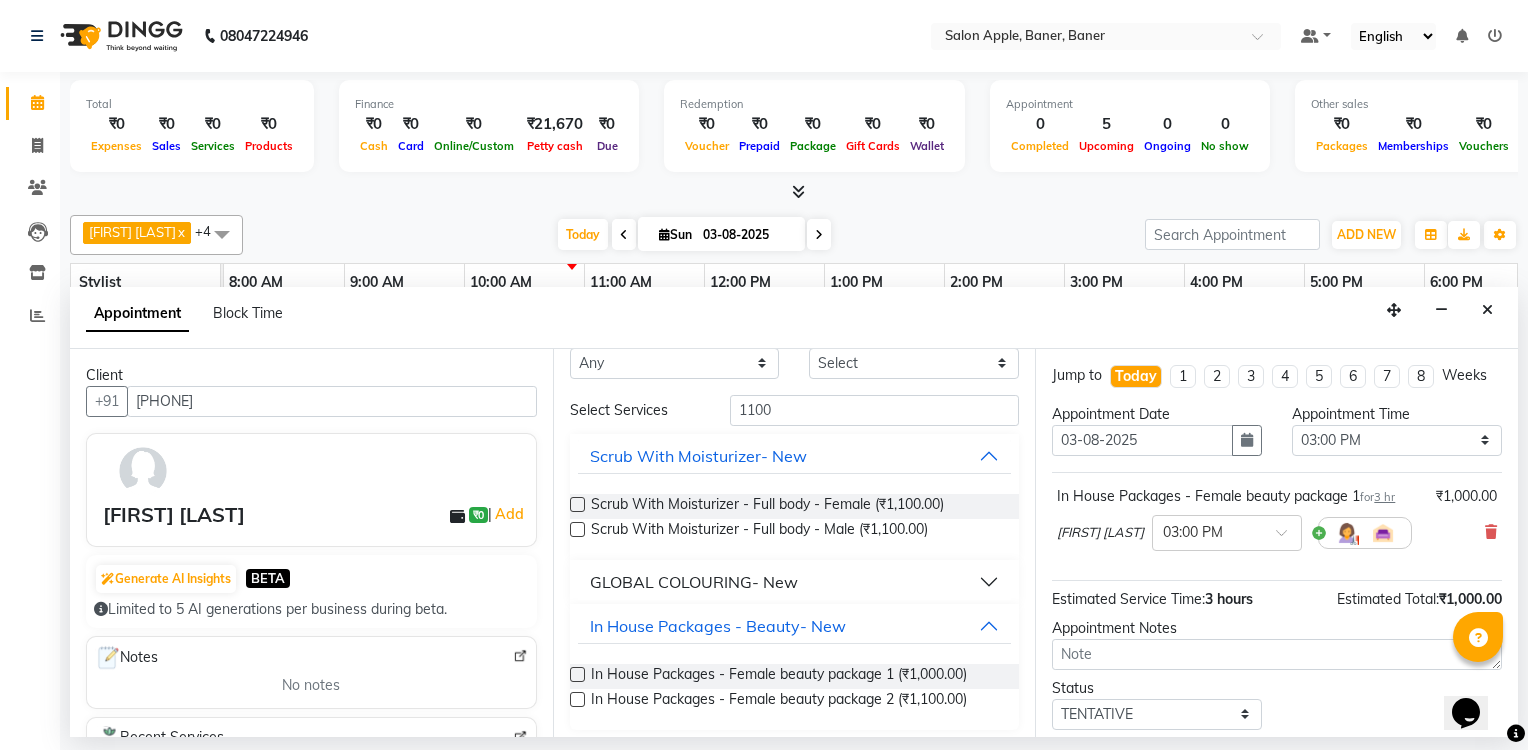 scroll, scrollTop: 117, scrollLeft: 0, axis: vertical 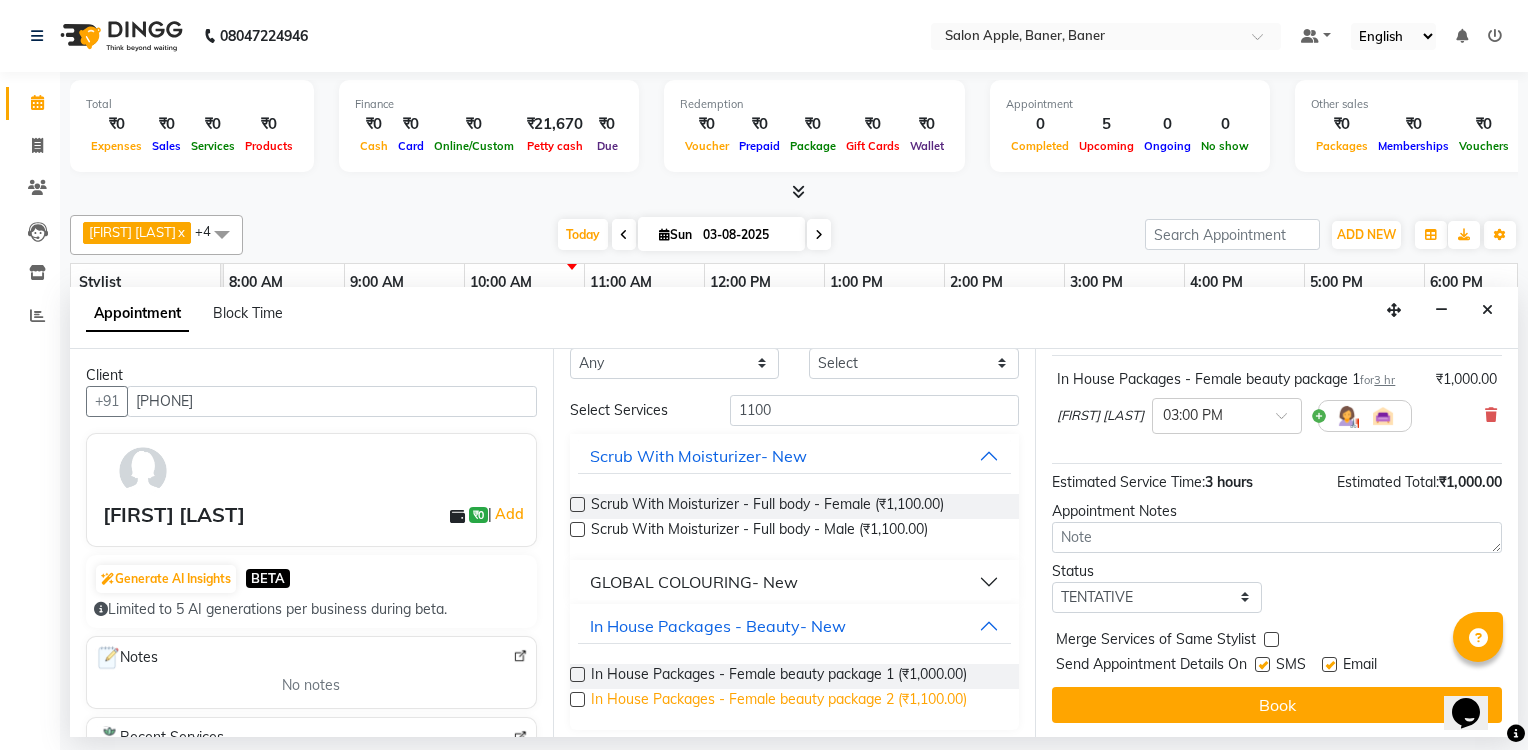 click on "In House Packages - Female beauty package 2 (₹1,100.00)" at bounding box center [779, 701] 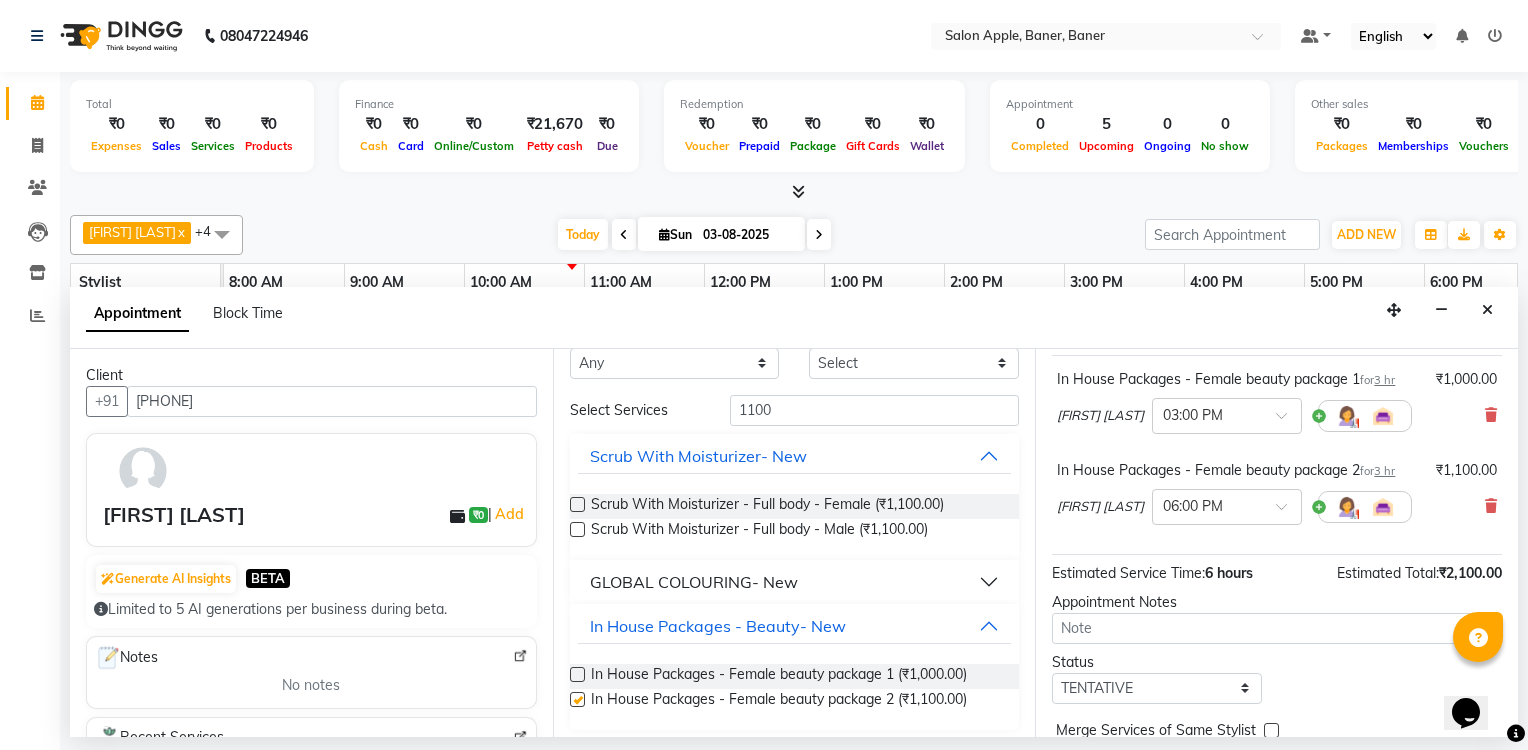 checkbox on "false" 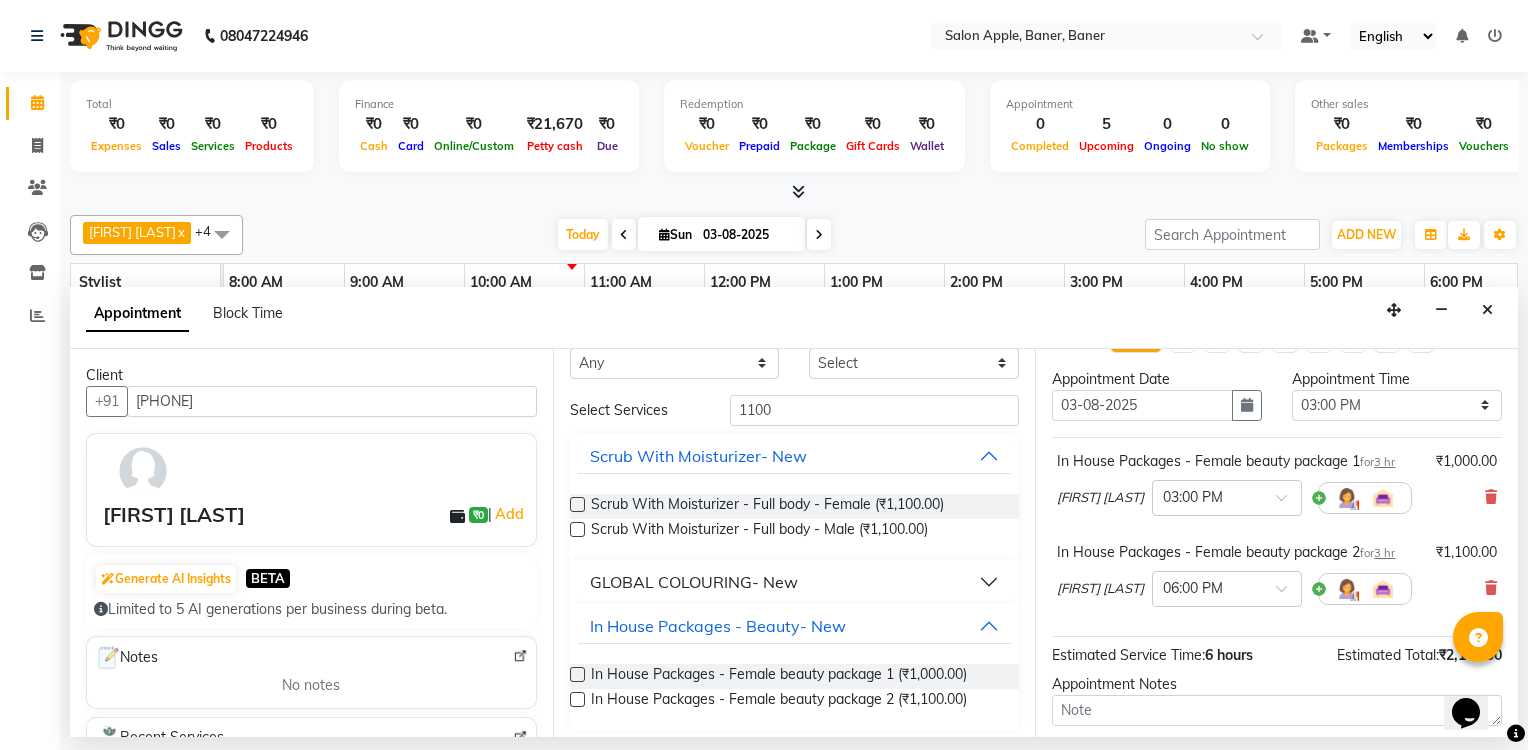 scroll, scrollTop: 0, scrollLeft: 0, axis: both 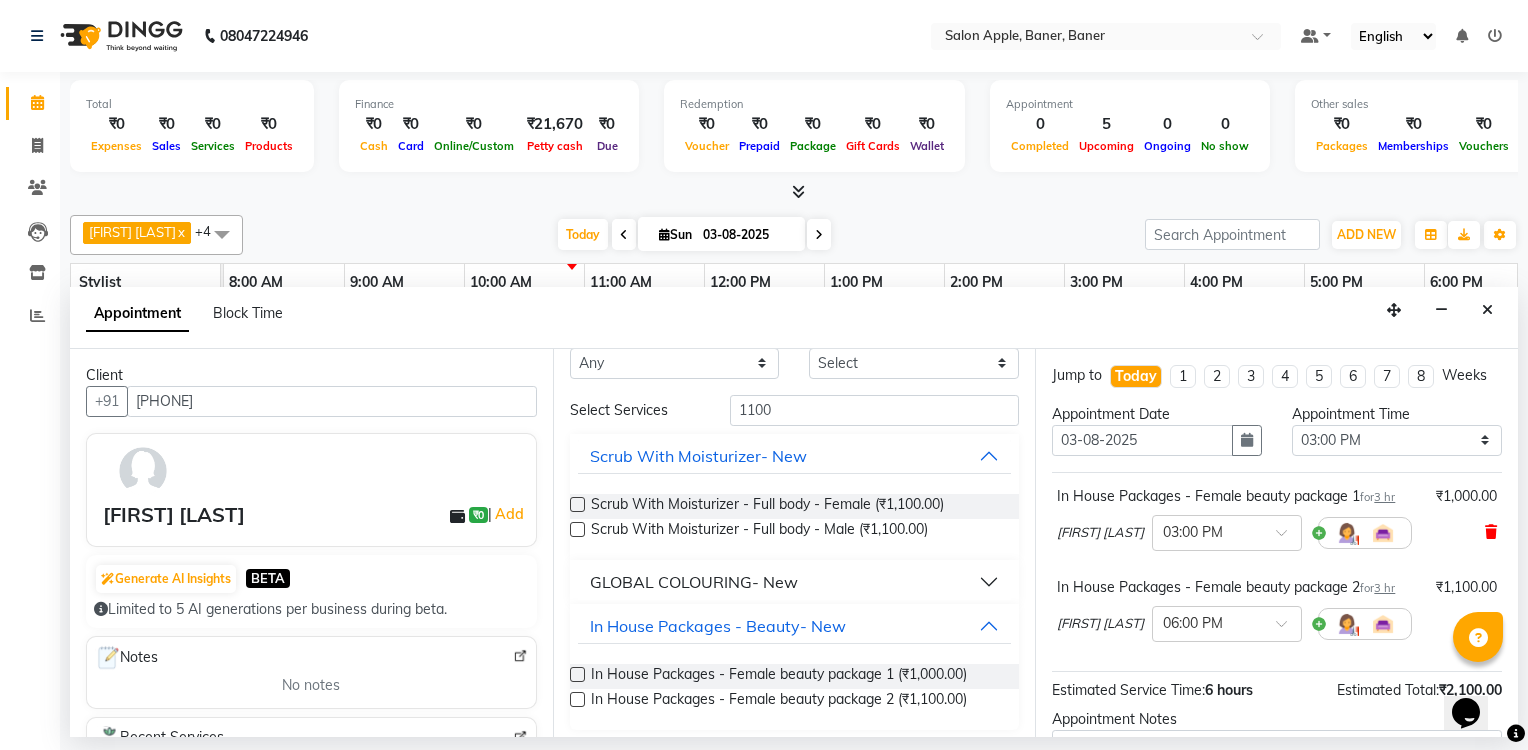 click at bounding box center (1491, 532) 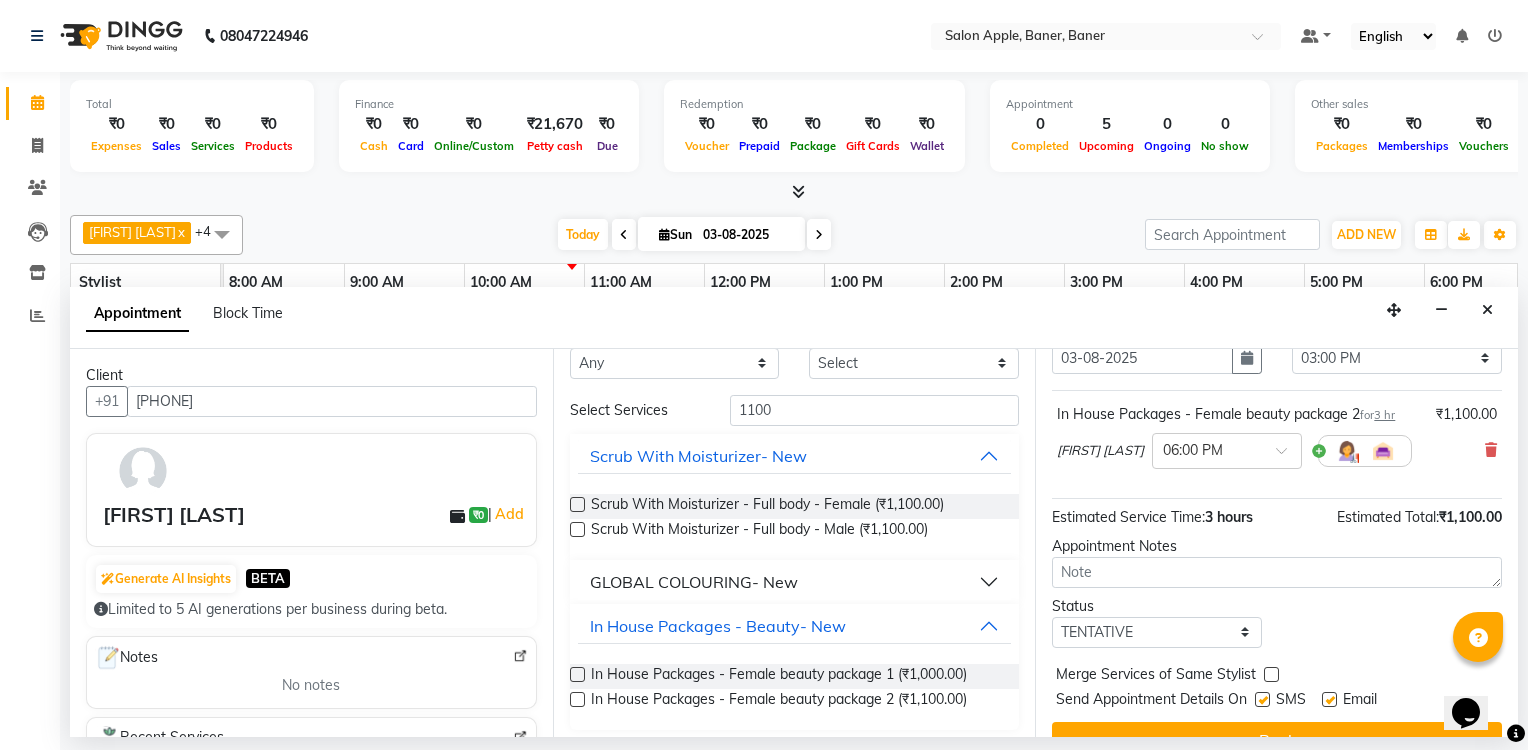 scroll, scrollTop: 117, scrollLeft: 0, axis: vertical 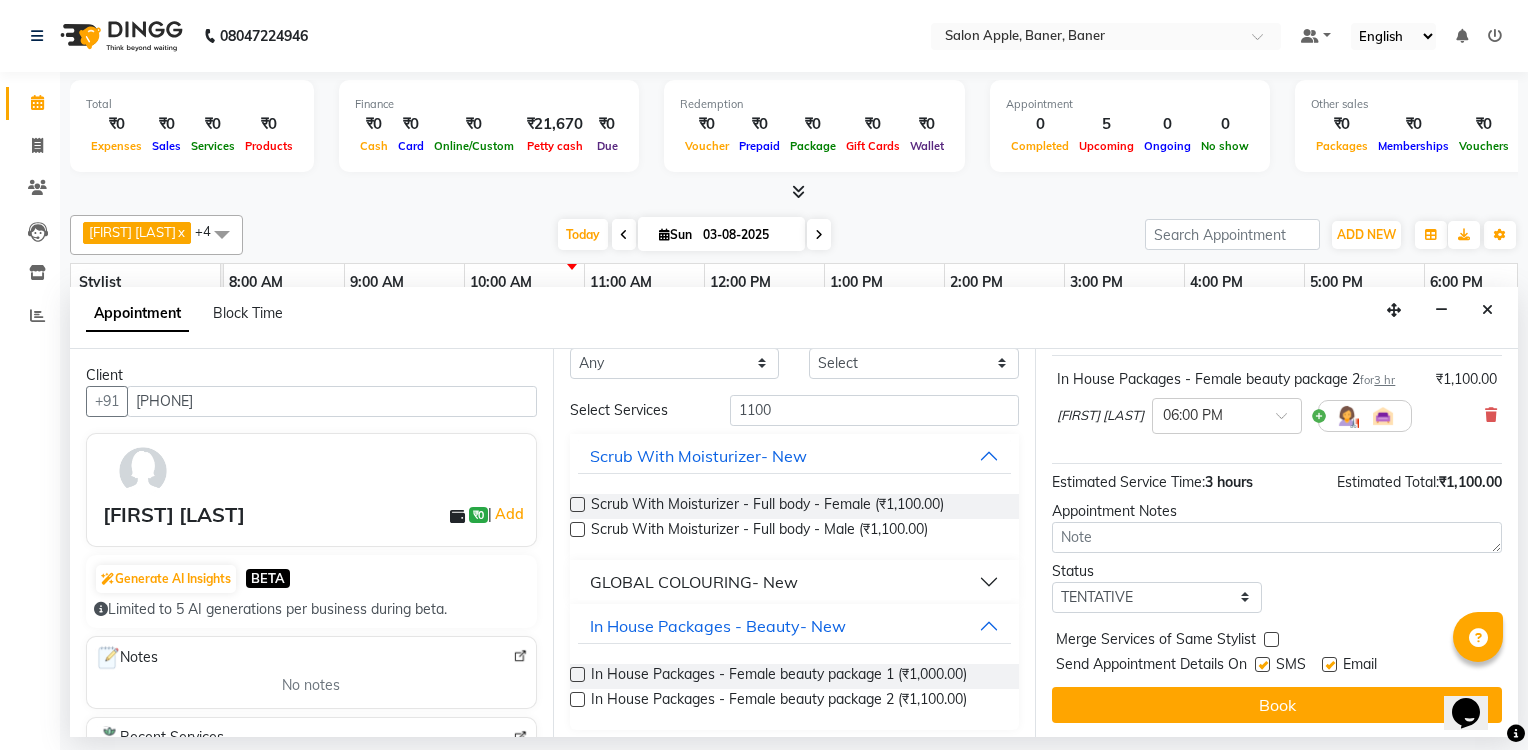 click at bounding box center [1329, 664] 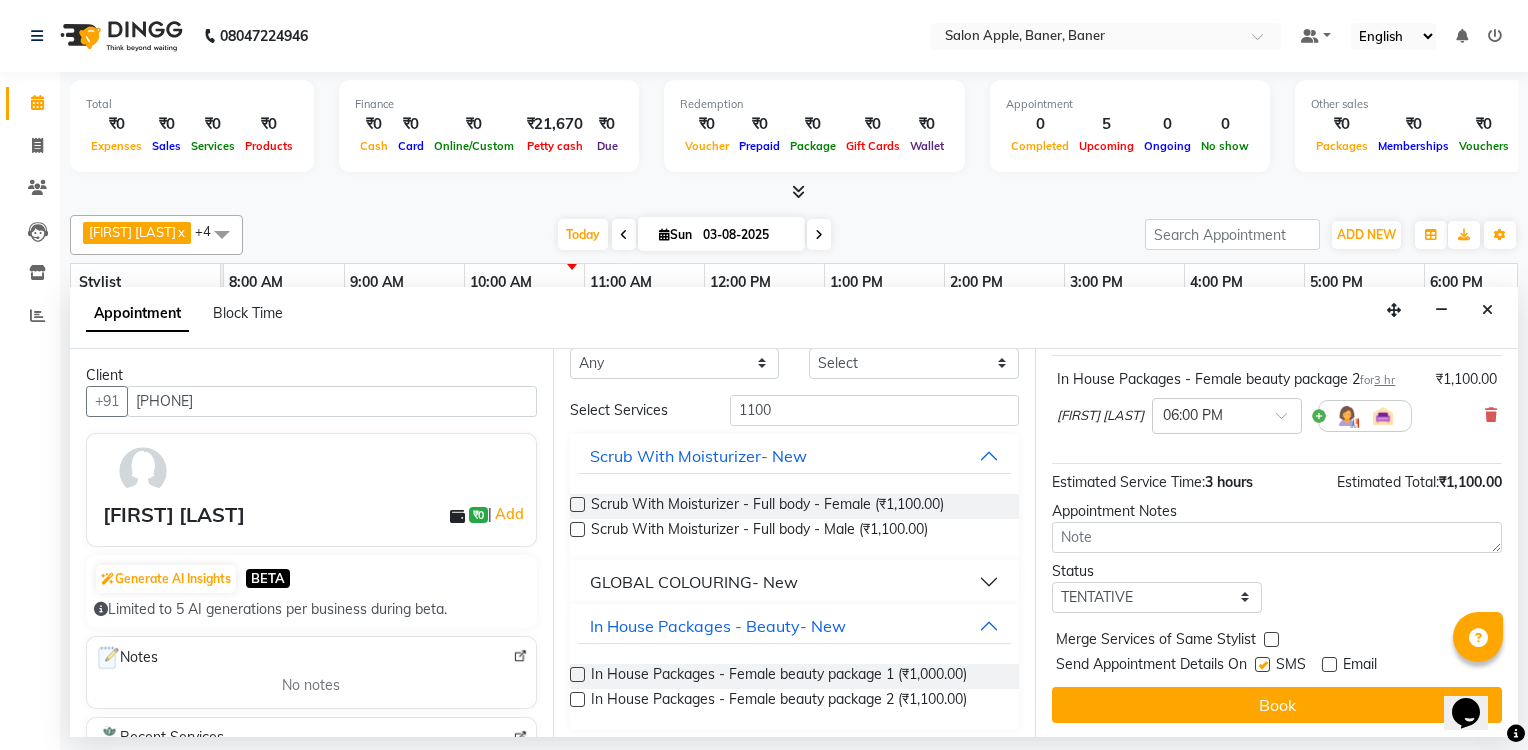 click at bounding box center (1262, 664) 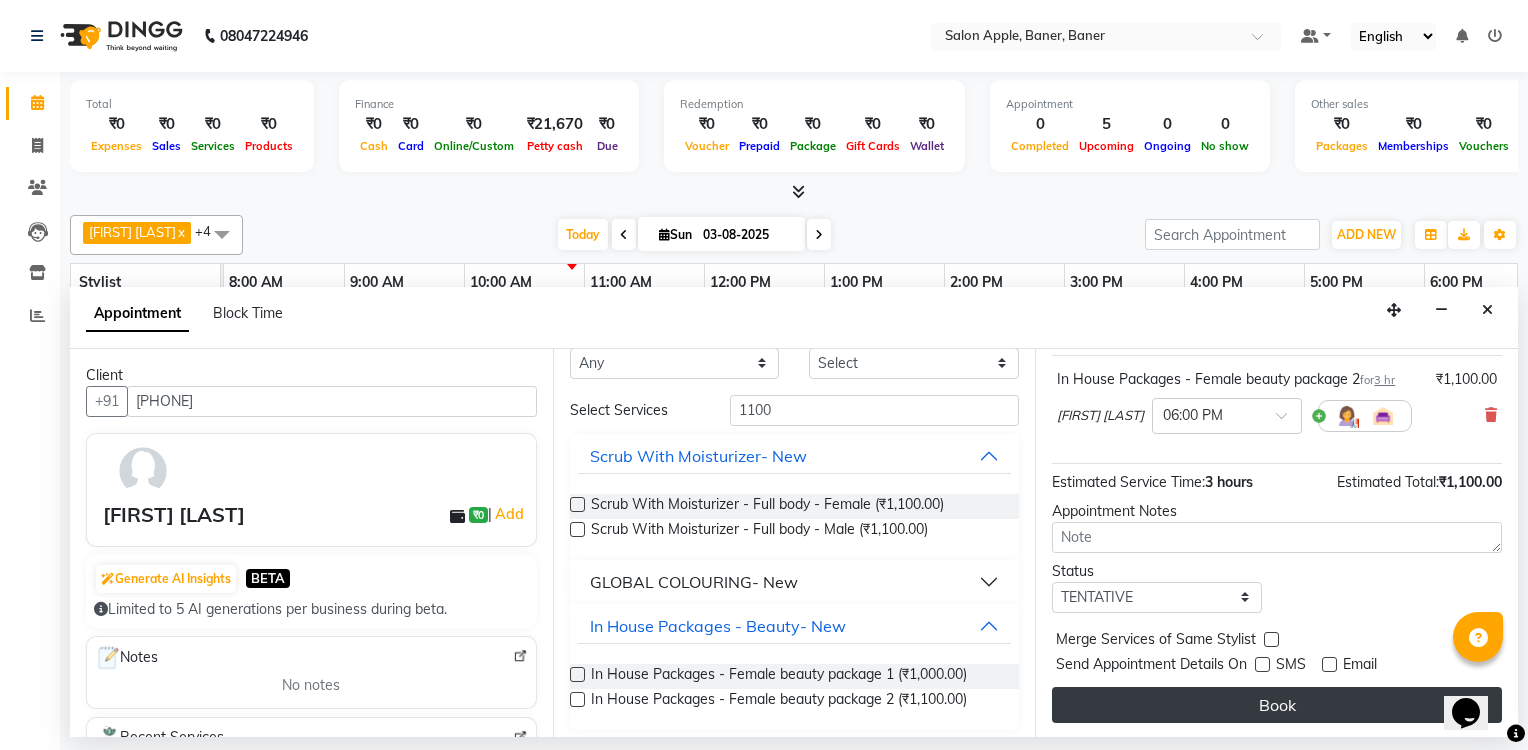 click on "Book" at bounding box center [1277, 705] 